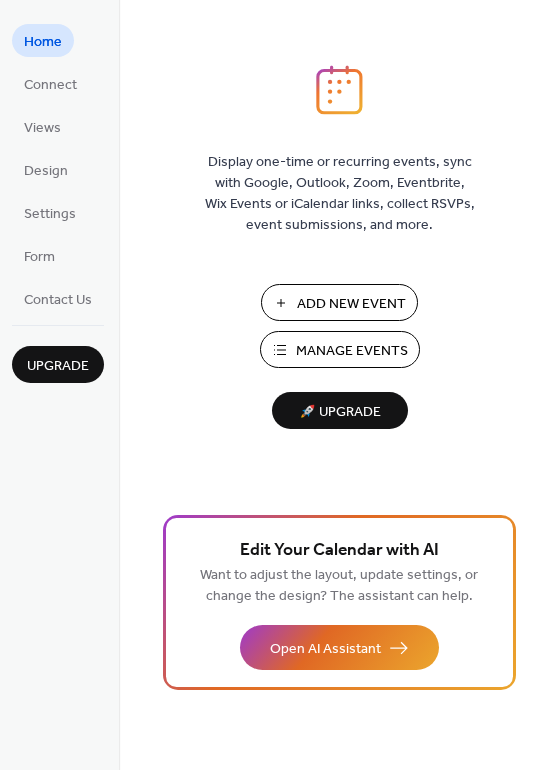 scroll, scrollTop: 0, scrollLeft: 0, axis: both 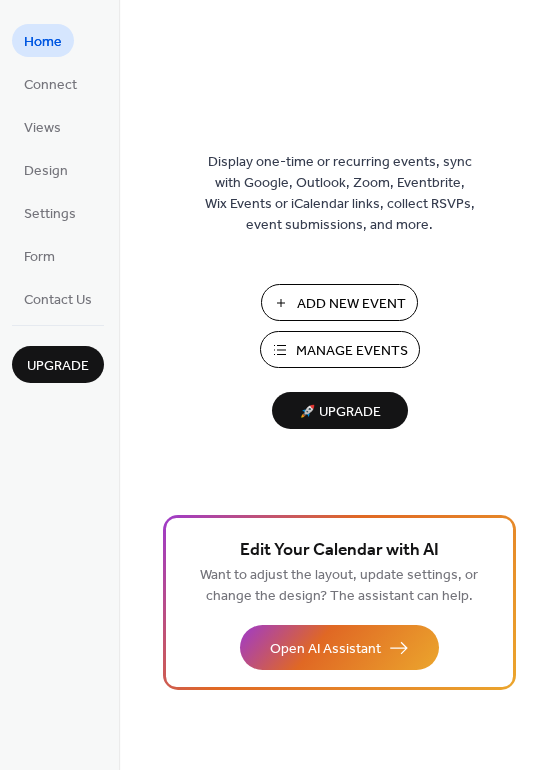 click on "Add New Event" at bounding box center [351, 304] 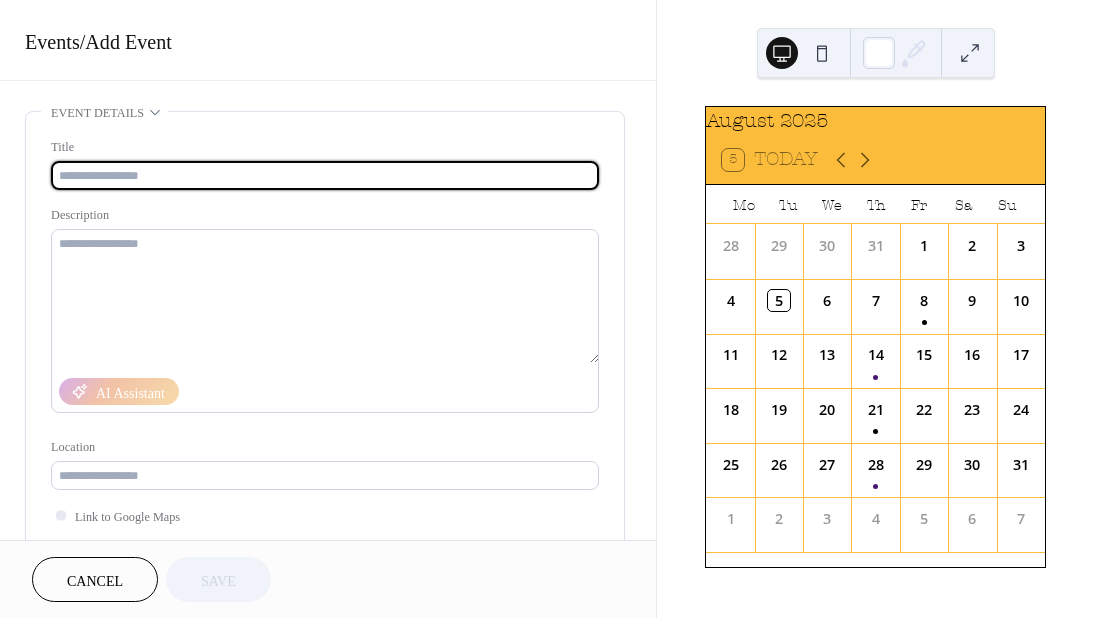 scroll, scrollTop: 0, scrollLeft: 0, axis: both 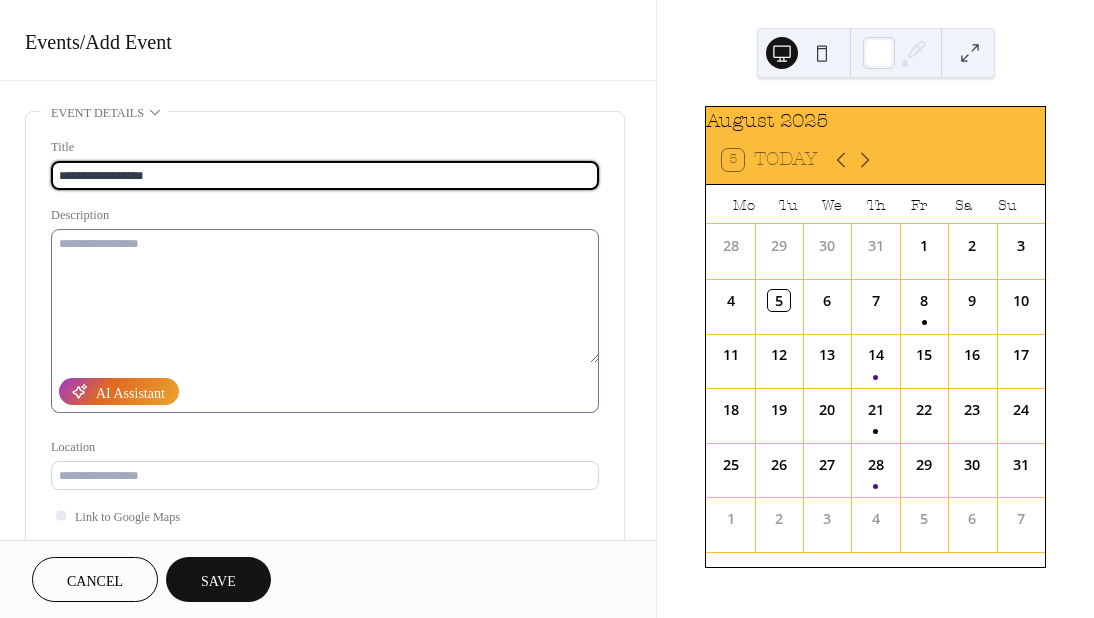 type on "**********" 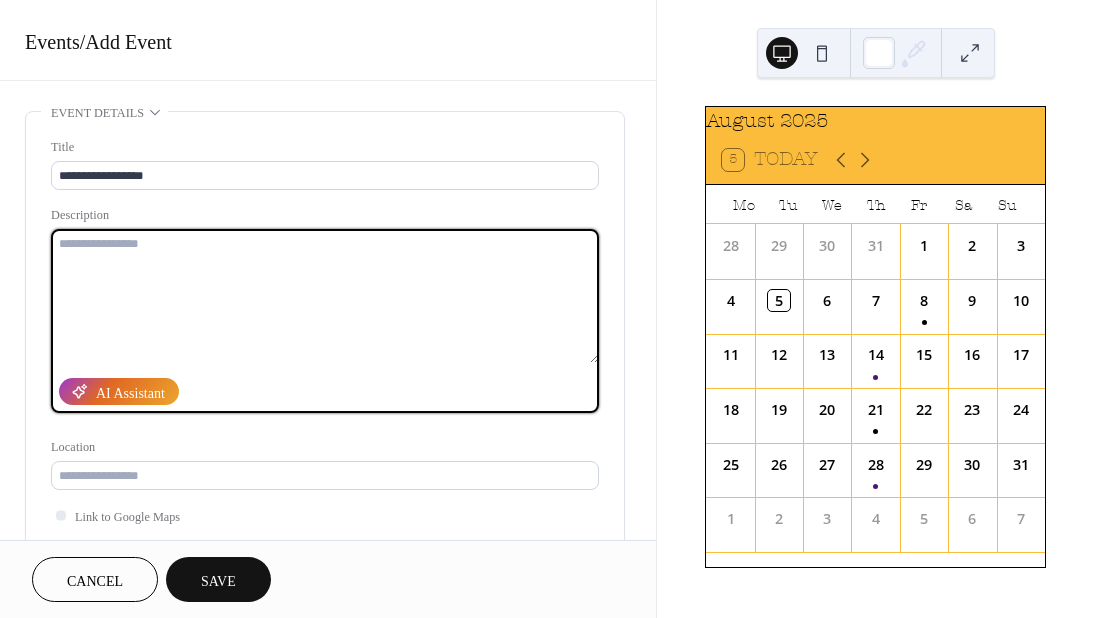 click at bounding box center (325, 296) 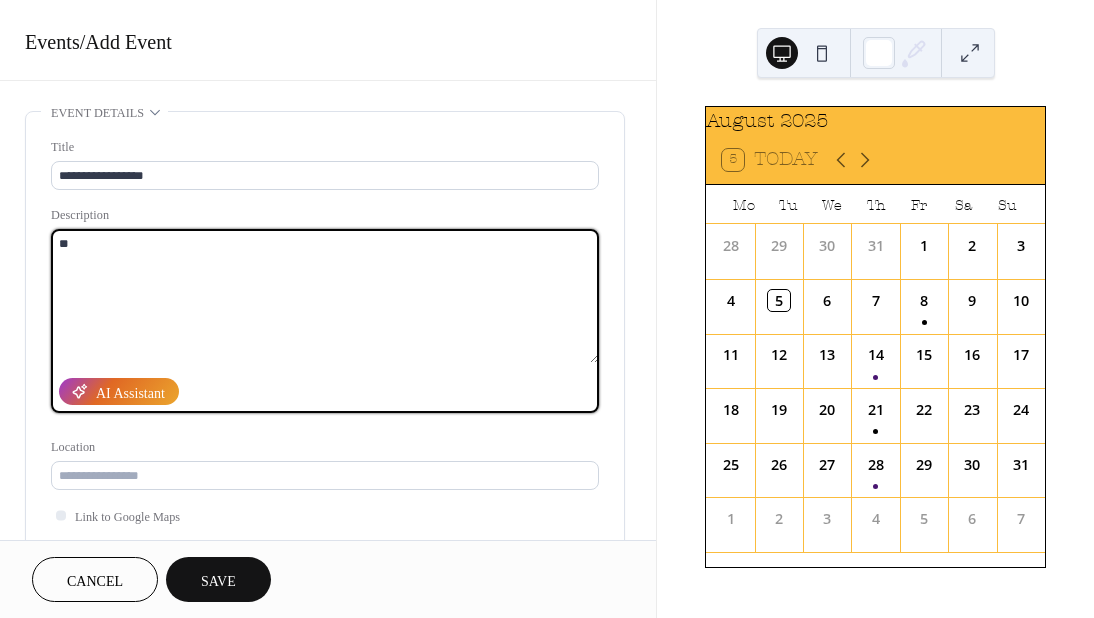 type on "*" 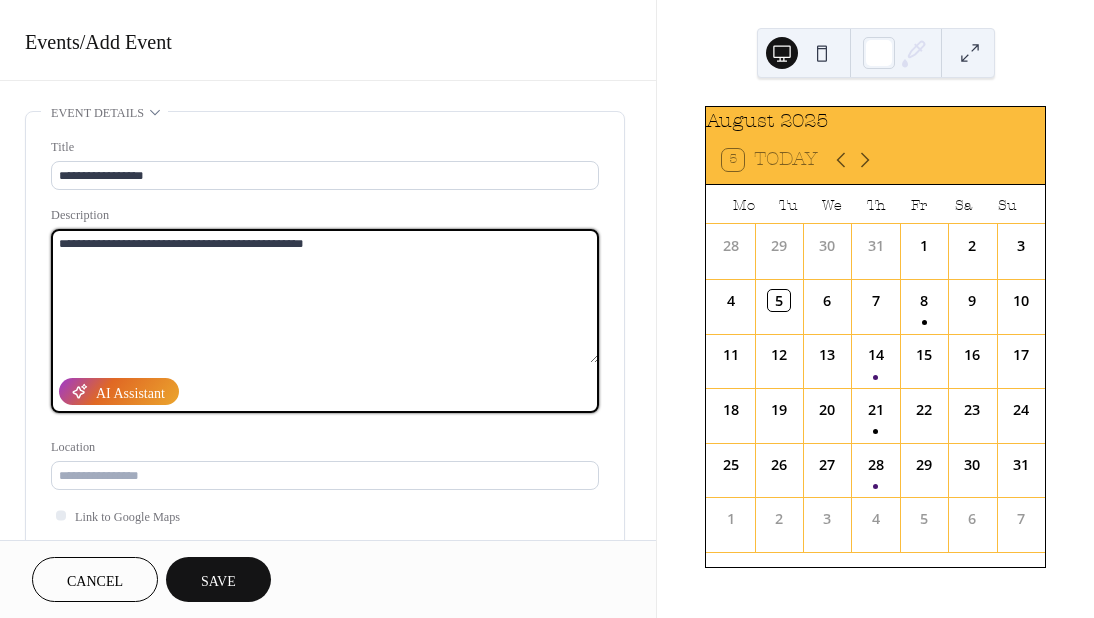 click on "**********" at bounding box center [325, 296] 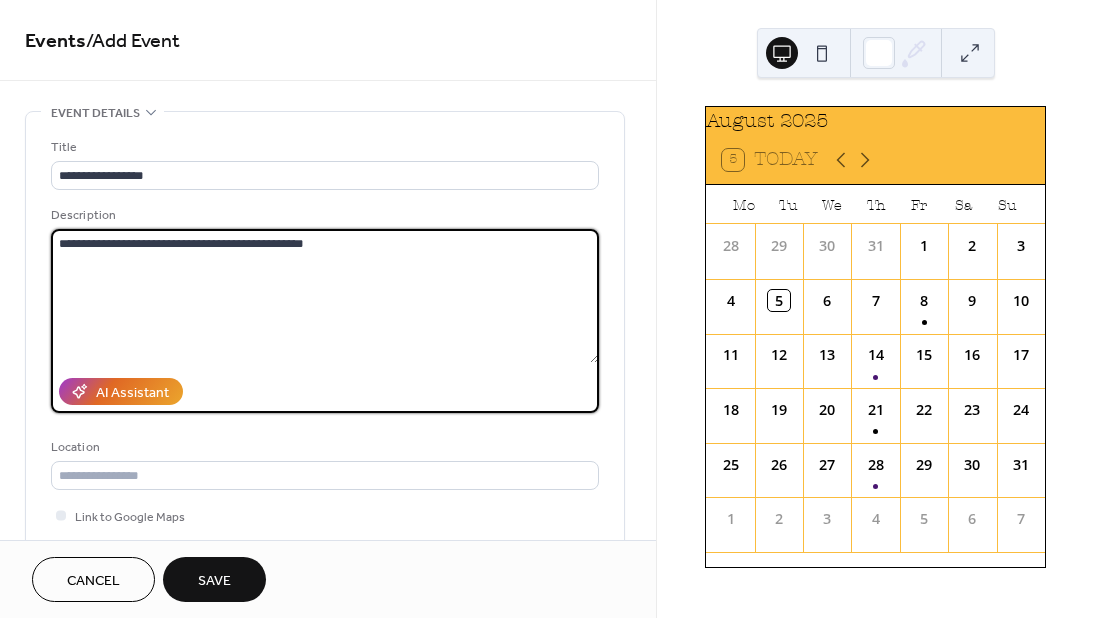 click on "**********" at bounding box center (325, 296) 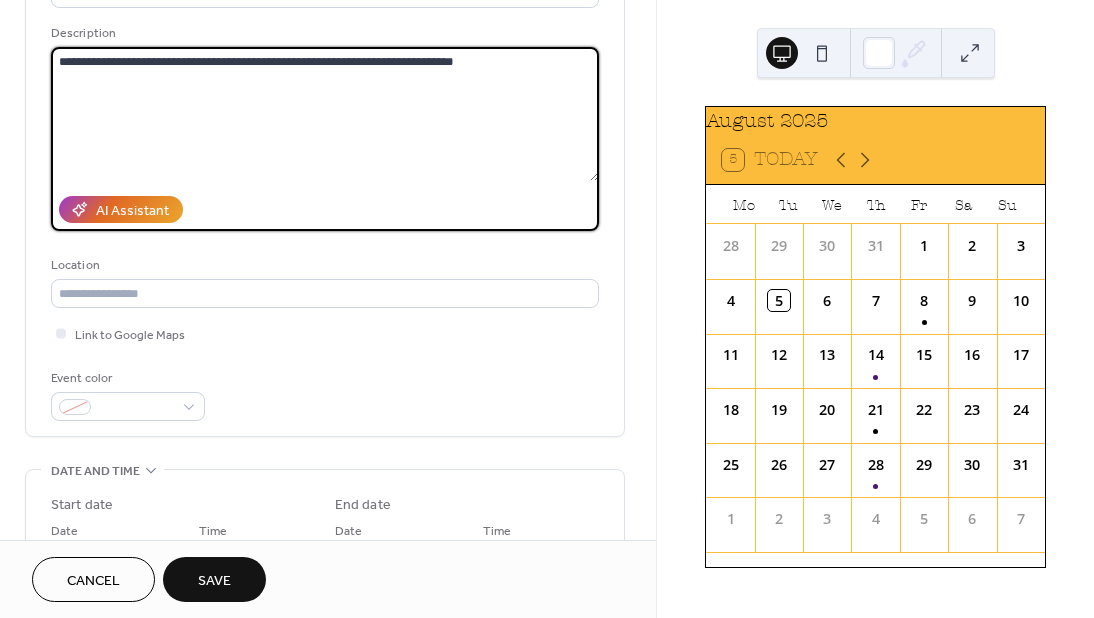 scroll, scrollTop: 175, scrollLeft: 0, axis: vertical 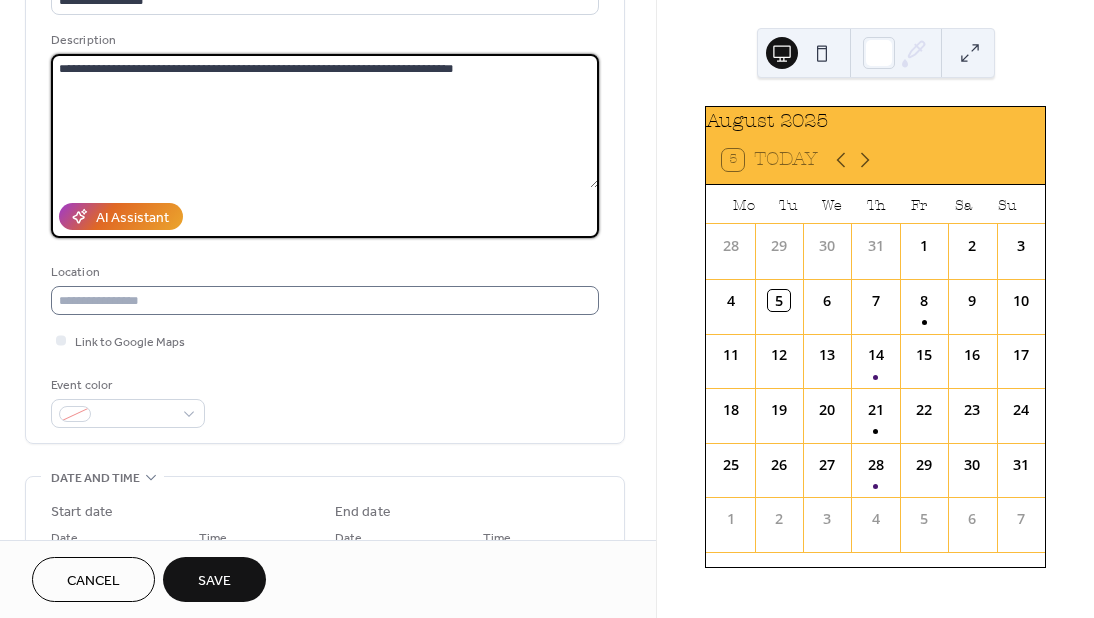 type on "**********" 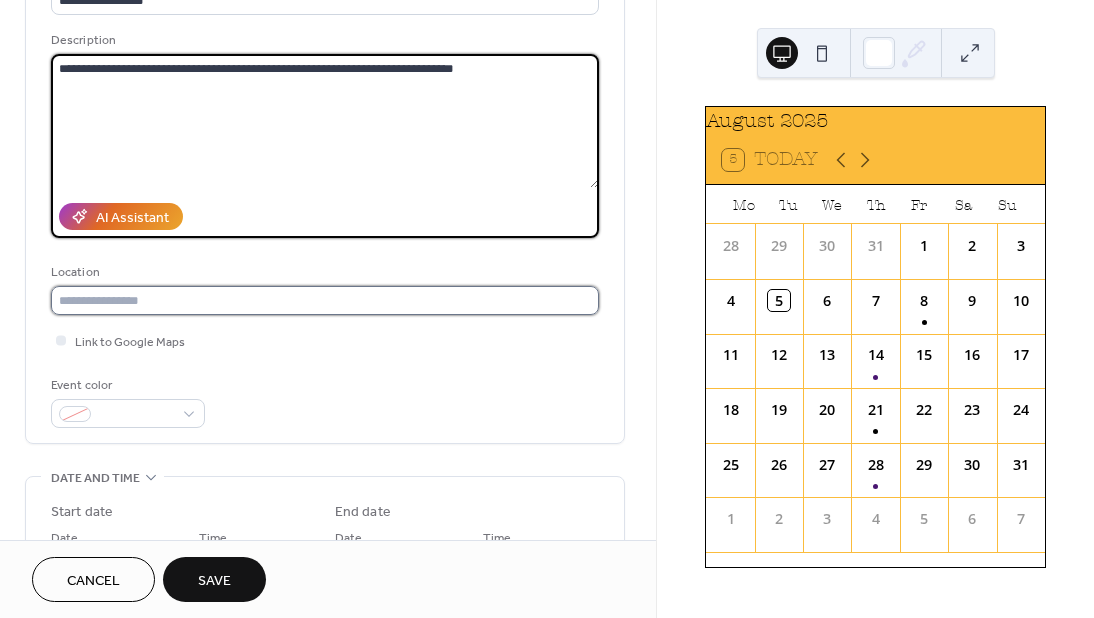 click at bounding box center (325, 300) 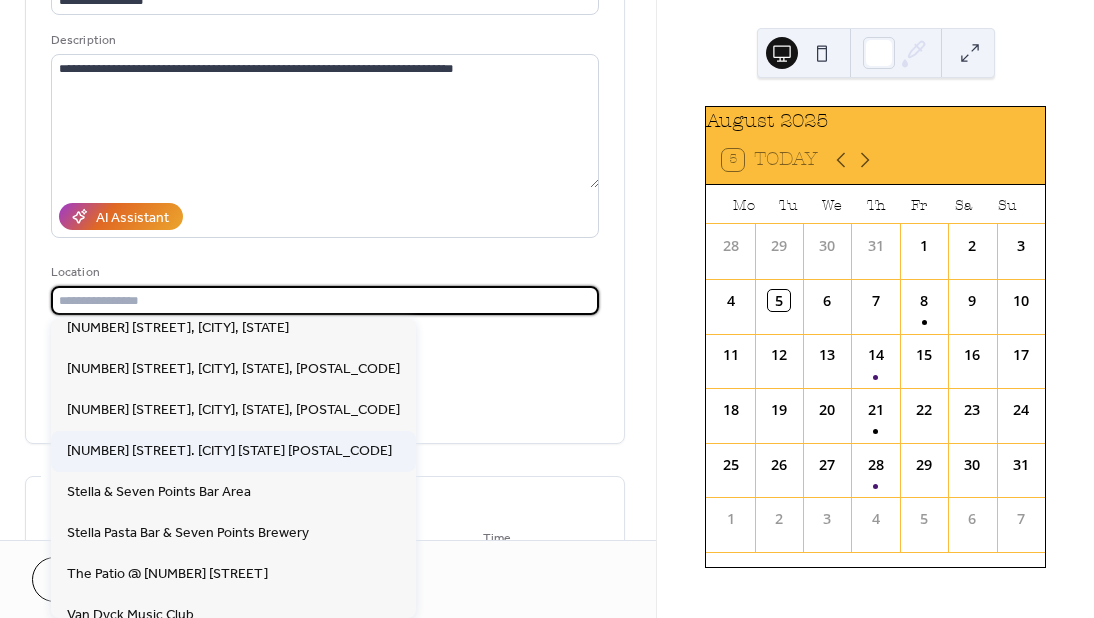 scroll, scrollTop: 25, scrollLeft: 0, axis: vertical 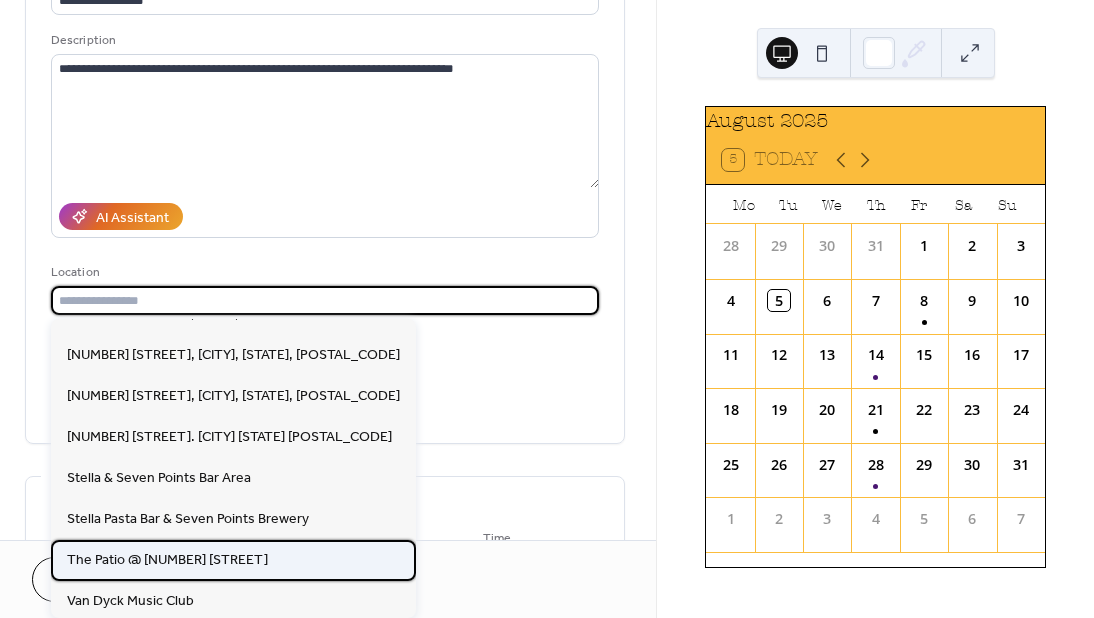 click on "The Patio @ 237 Union St" at bounding box center [167, 560] 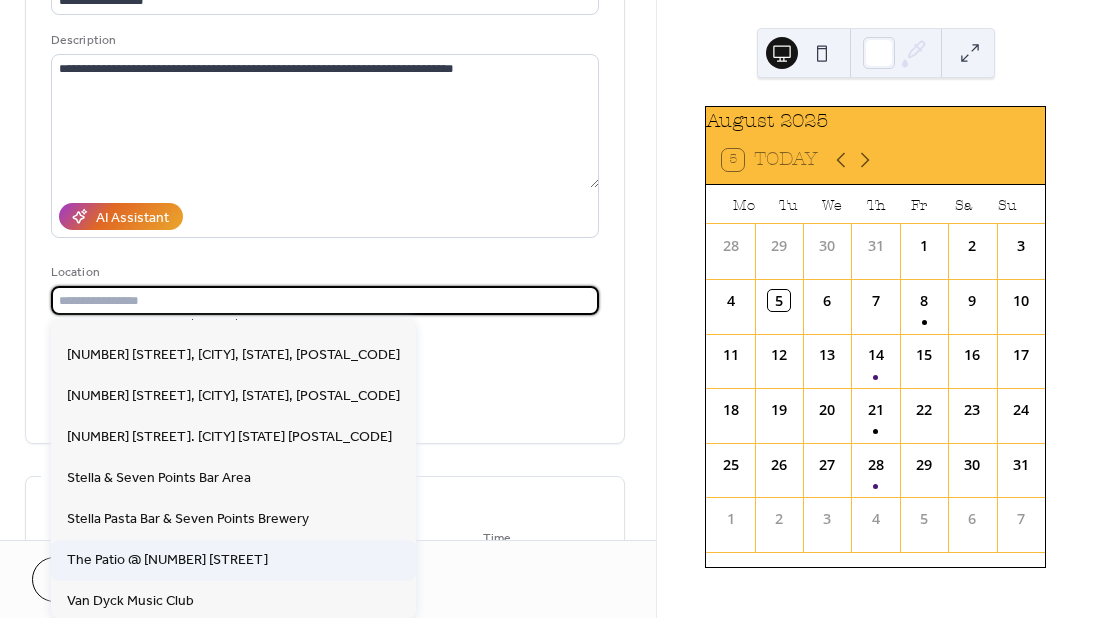 type on "**********" 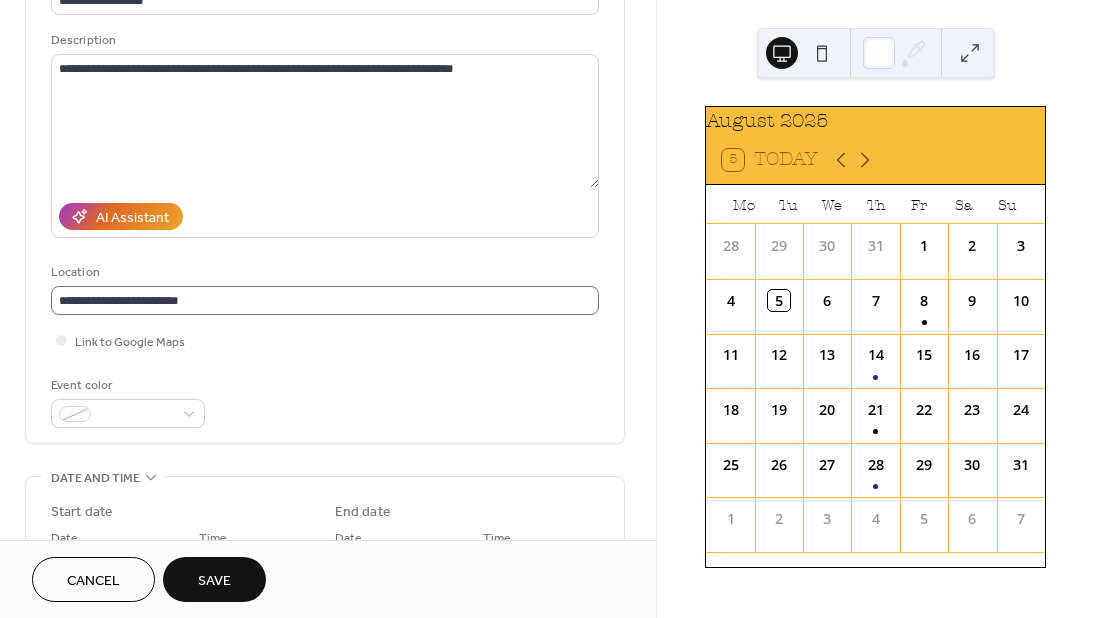 scroll, scrollTop: 0, scrollLeft: 0, axis: both 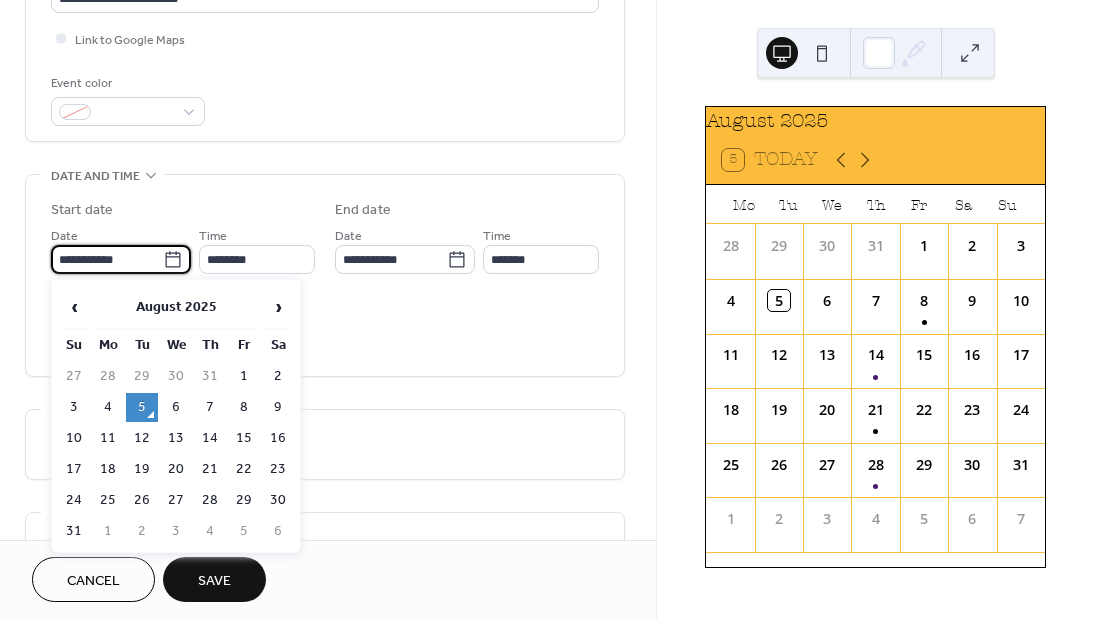 click on "**********" at bounding box center (107, 259) 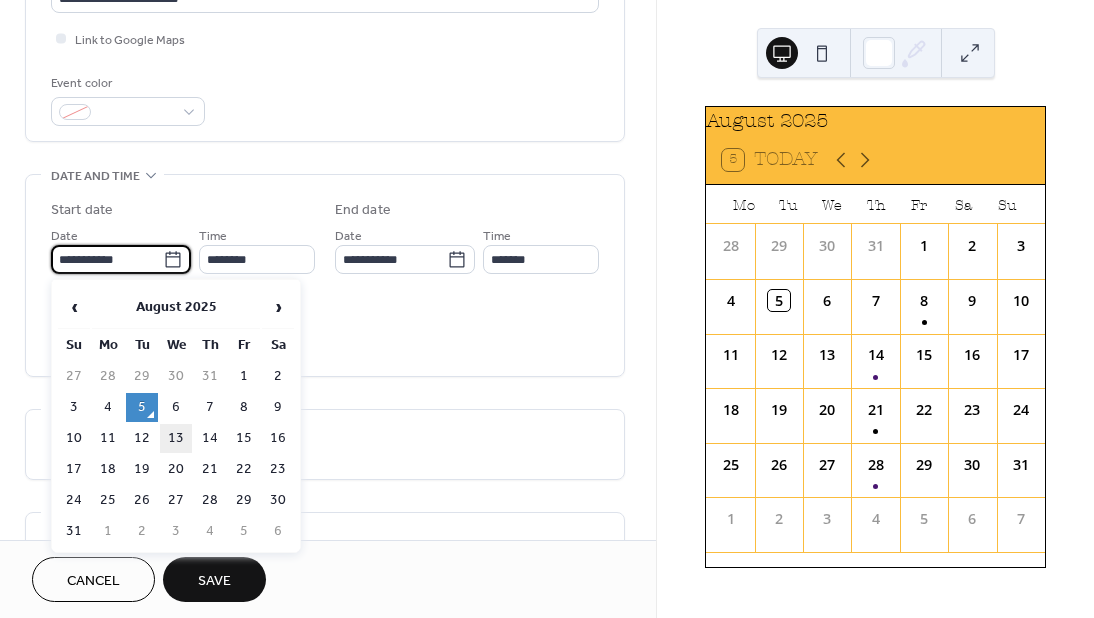 click on "13" at bounding box center (176, 438) 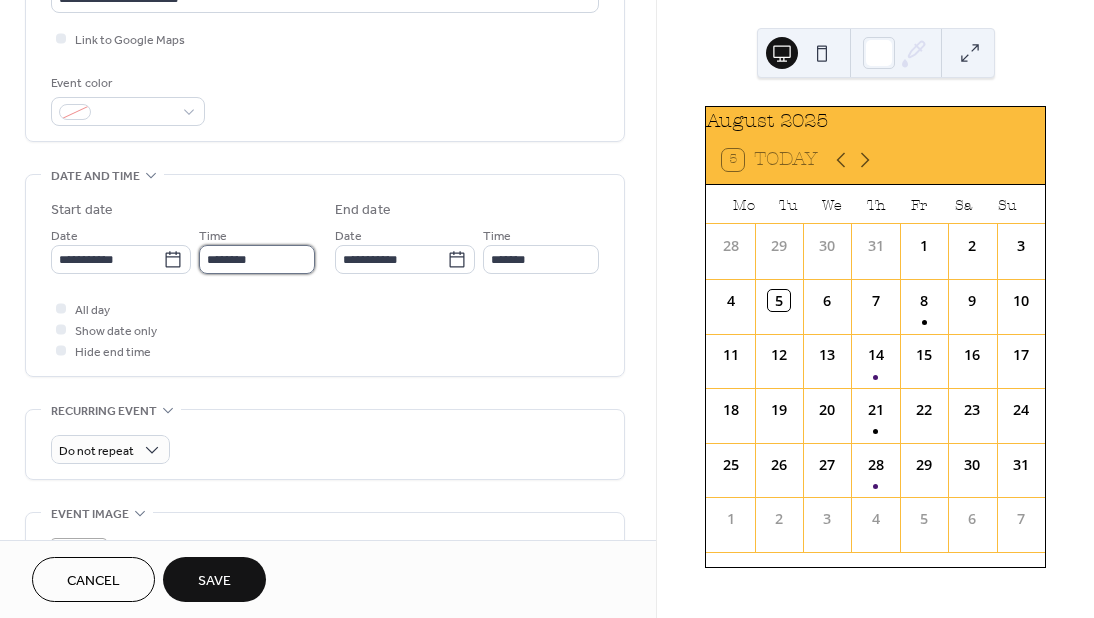 click on "********" at bounding box center (257, 259) 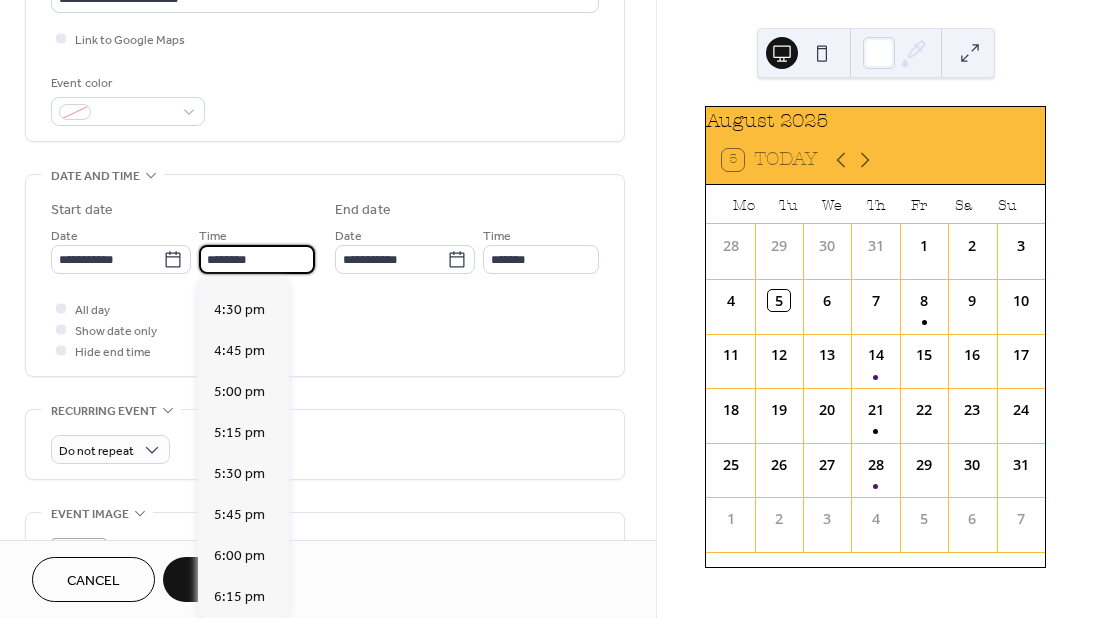 scroll, scrollTop: 2692, scrollLeft: 0, axis: vertical 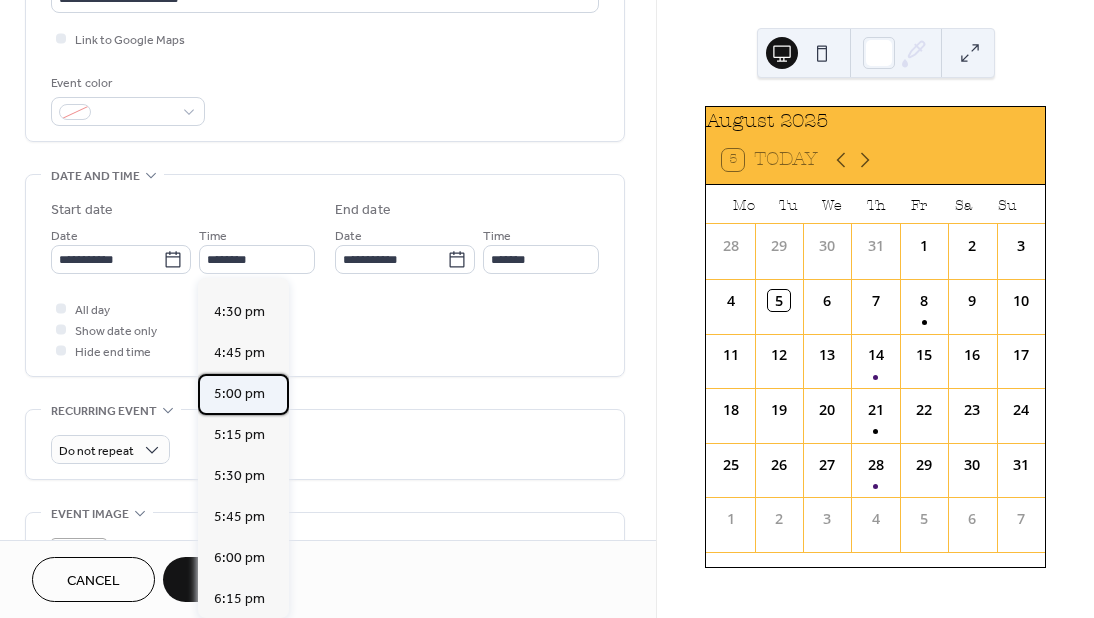 click on "5:00 pm" at bounding box center [243, 394] 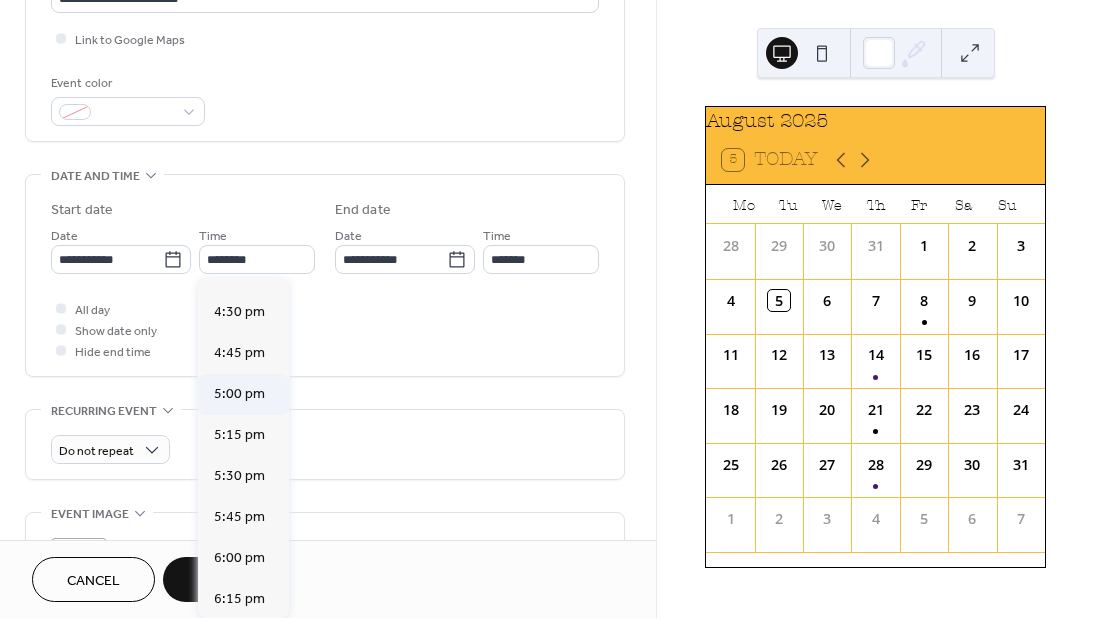 type on "*******" 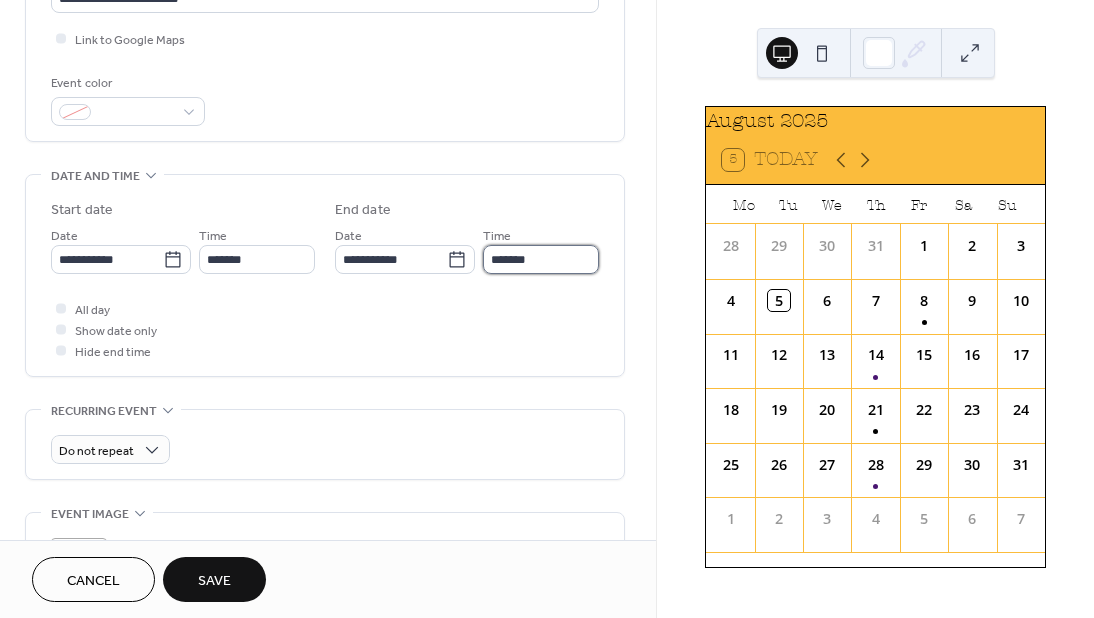 click on "*******" at bounding box center (541, 259) 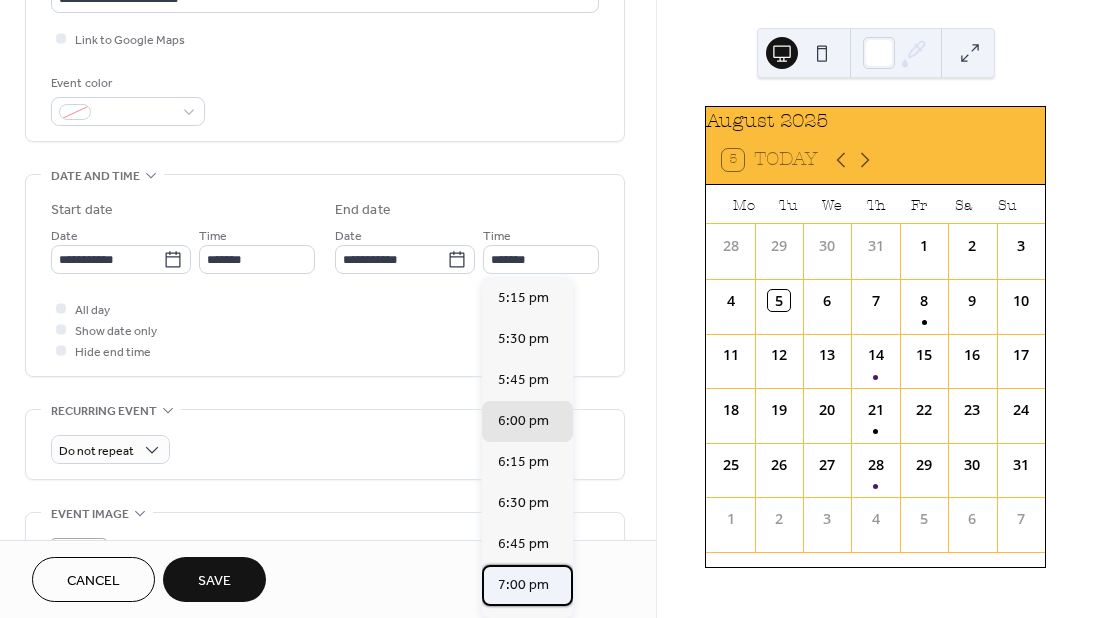 click on "7:00 pm" at bounding box center (523, 585) 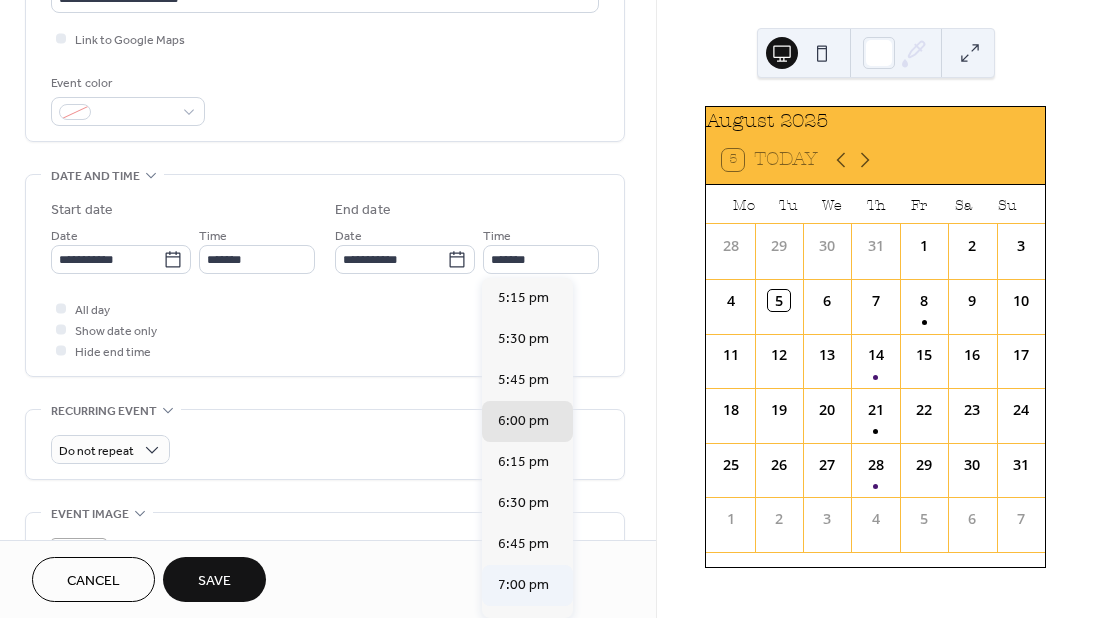 type on "*******" 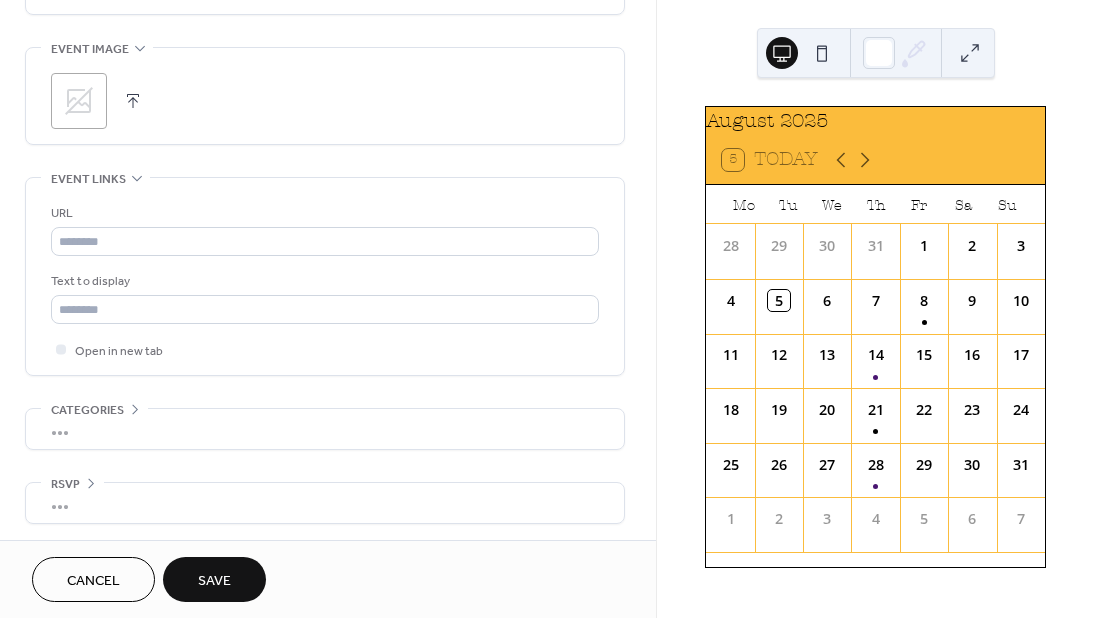 scroll, scrollTop: 946, scrollLeft: 0, axis: vertical 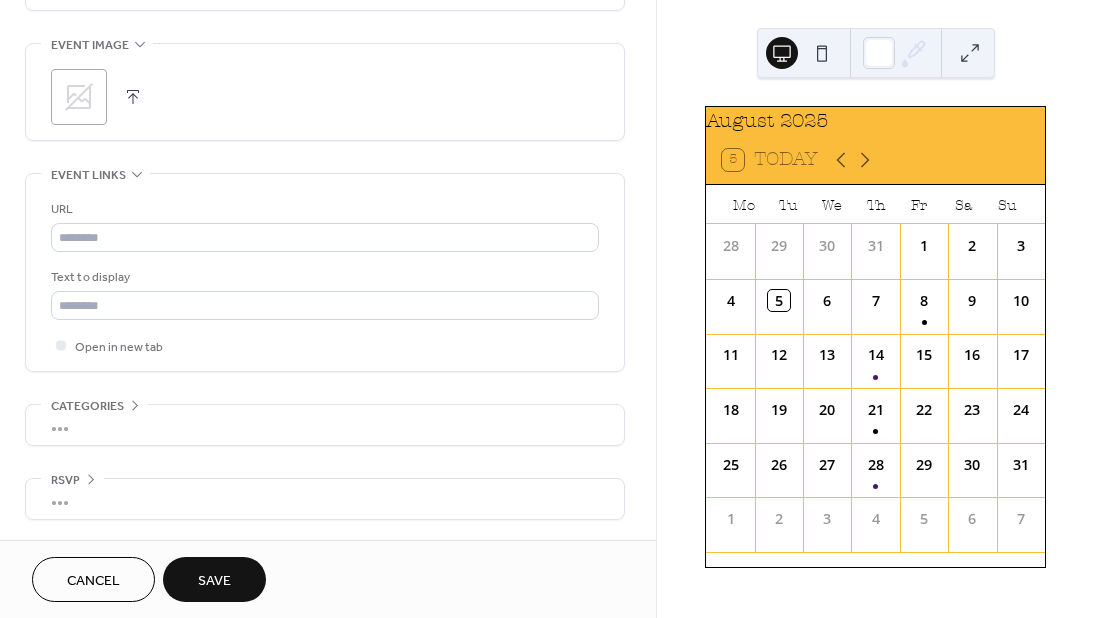 click on "Save" at bounding box center [214, 581] 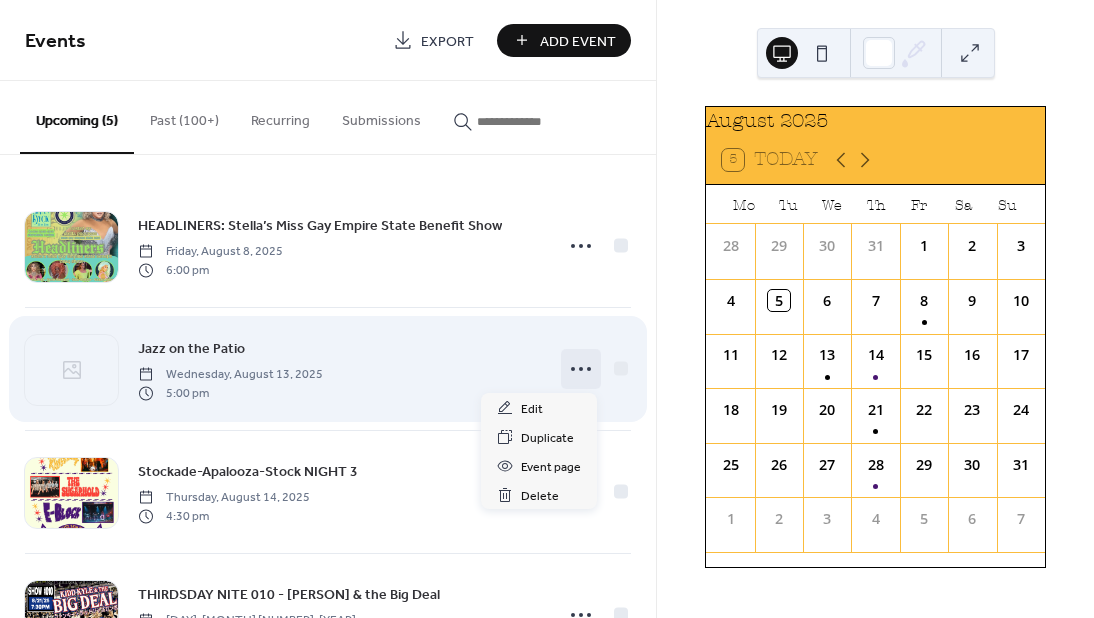 click 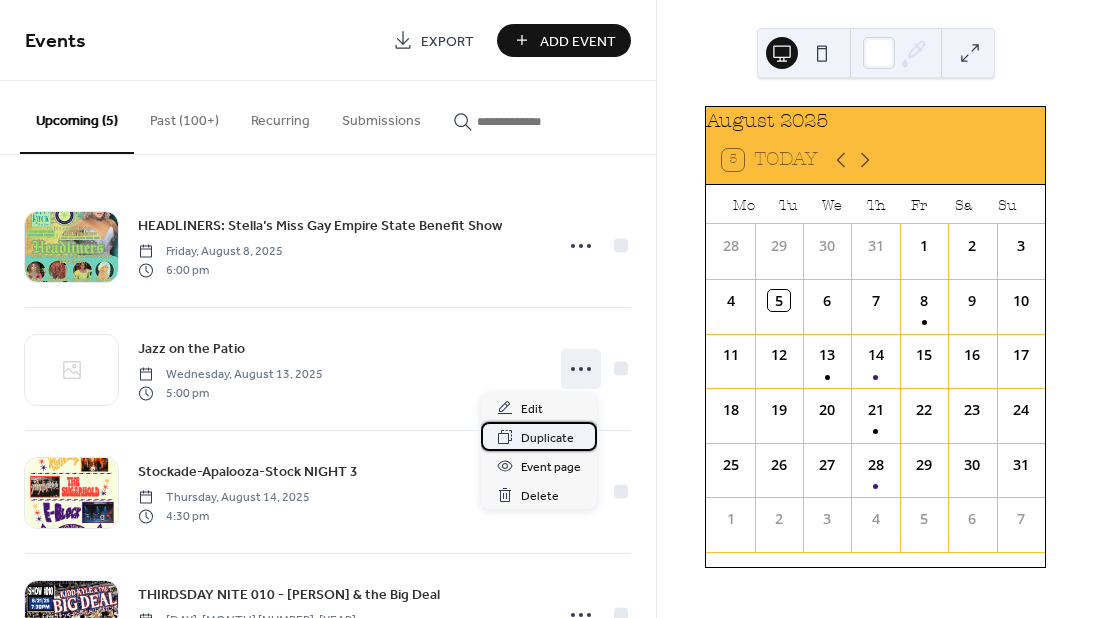 click on "Duplicate" at bounding box center [547, 438] 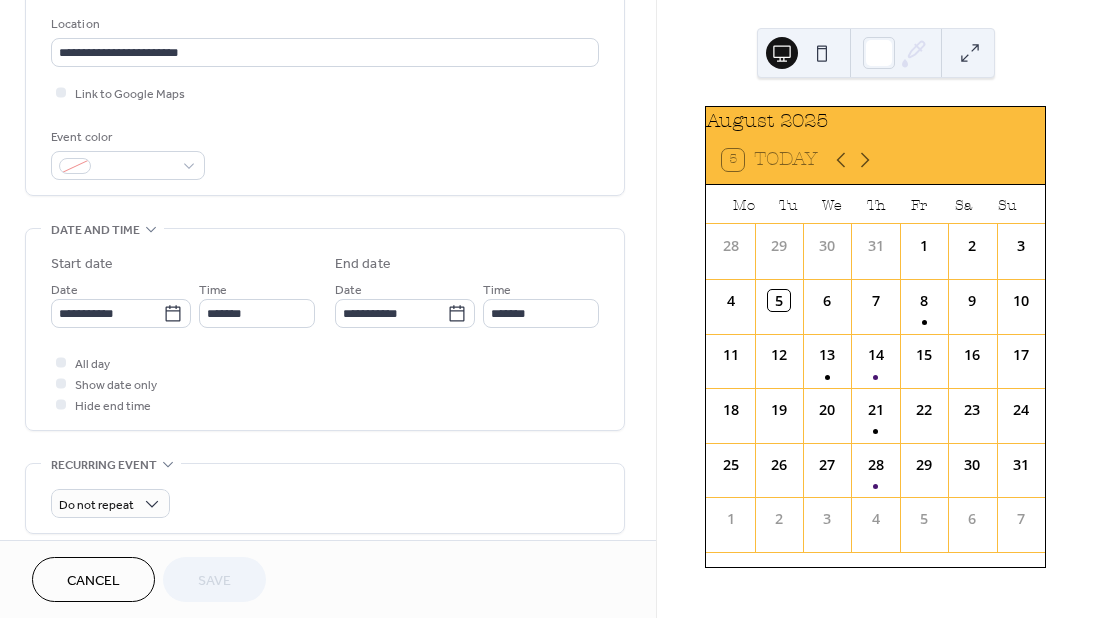scroll, scrollTop: 440, scrollLeft: 0, axis: vertical 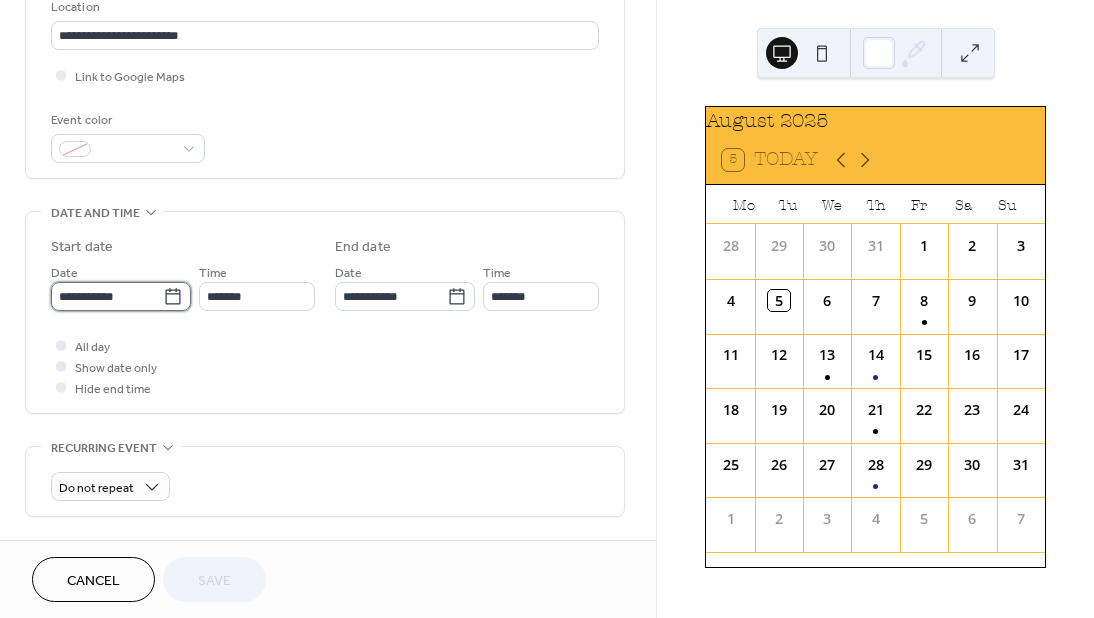 click on "**********" at bounding box center (107, 296) 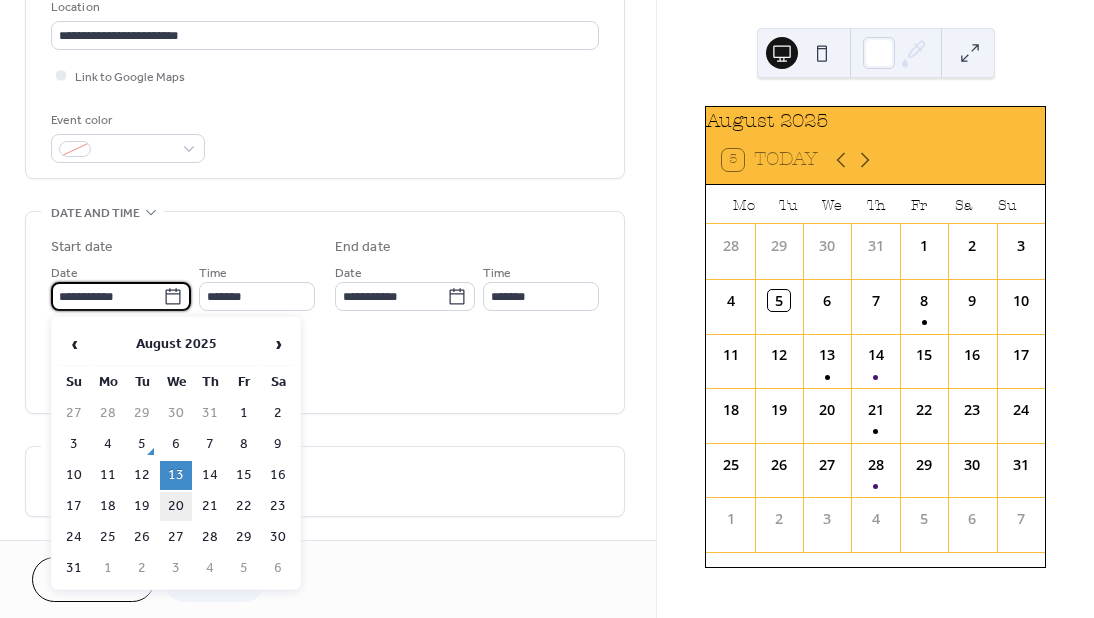 click on "20" at bounding box center (176, 506) 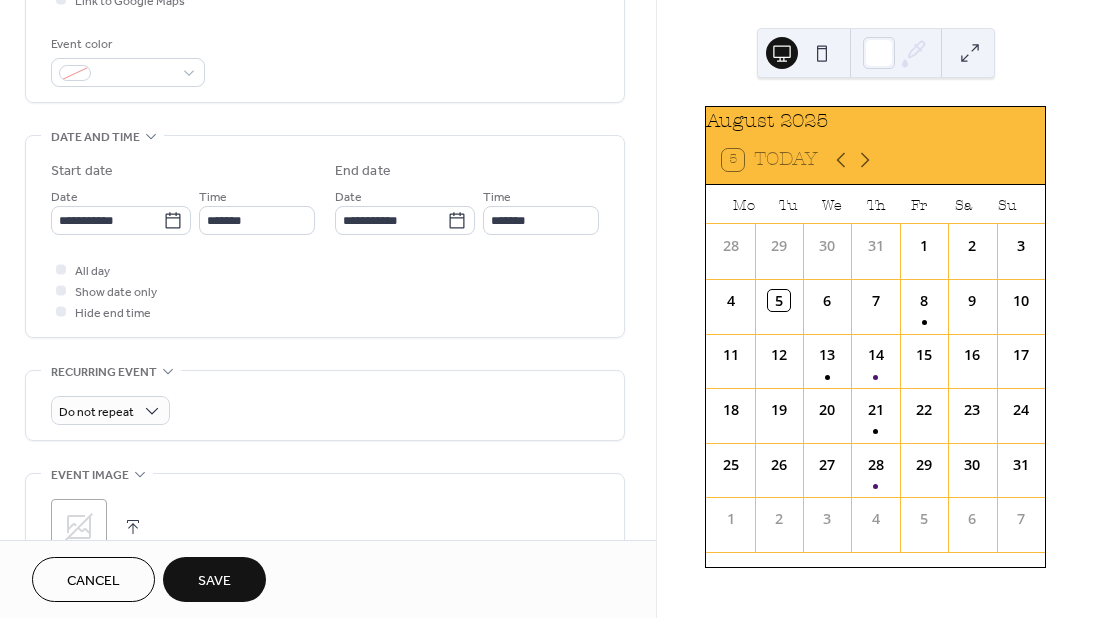 scroll, scrollTop: 530, scrollLeft: 0, axis: vertical 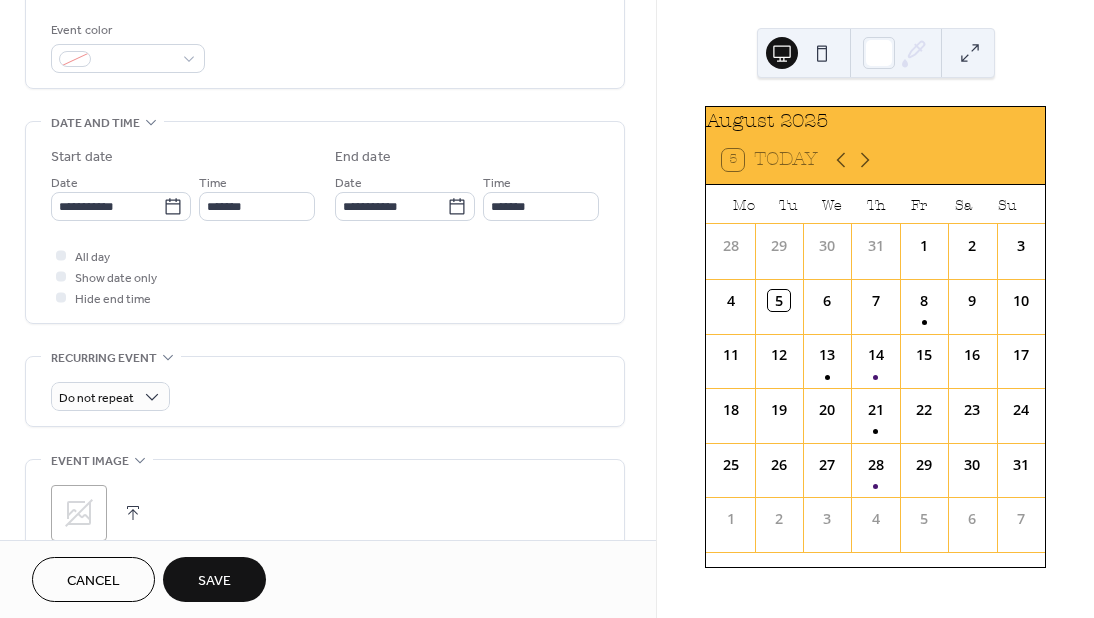 click on "Save" at bounding box center [214, 581] 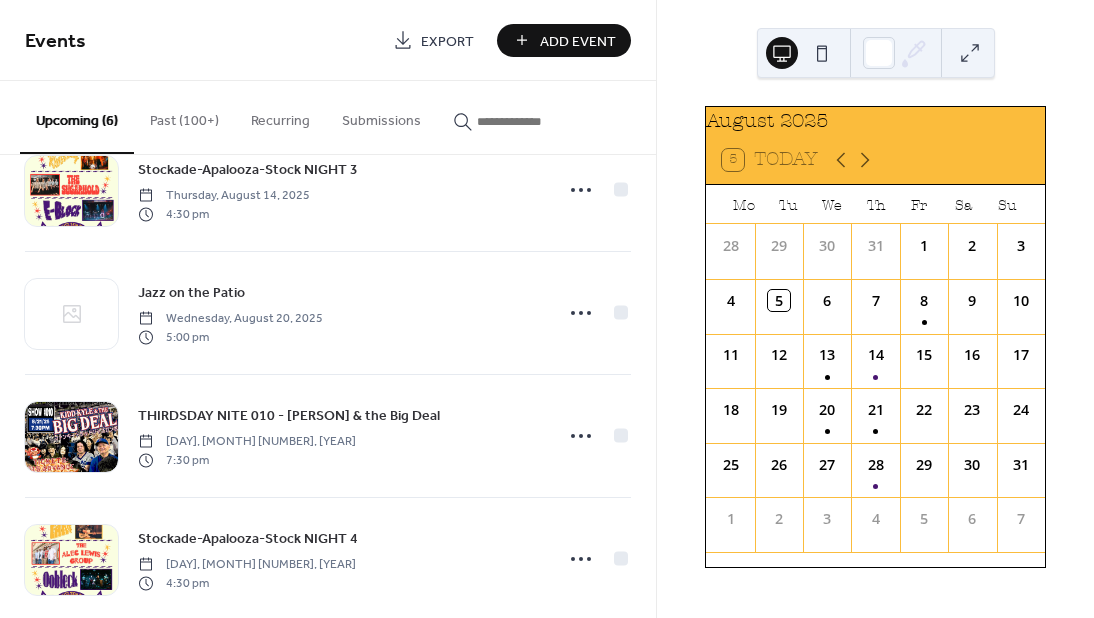 scroll, scrollTop: 334, scrollLeft: 0, axis: vertical 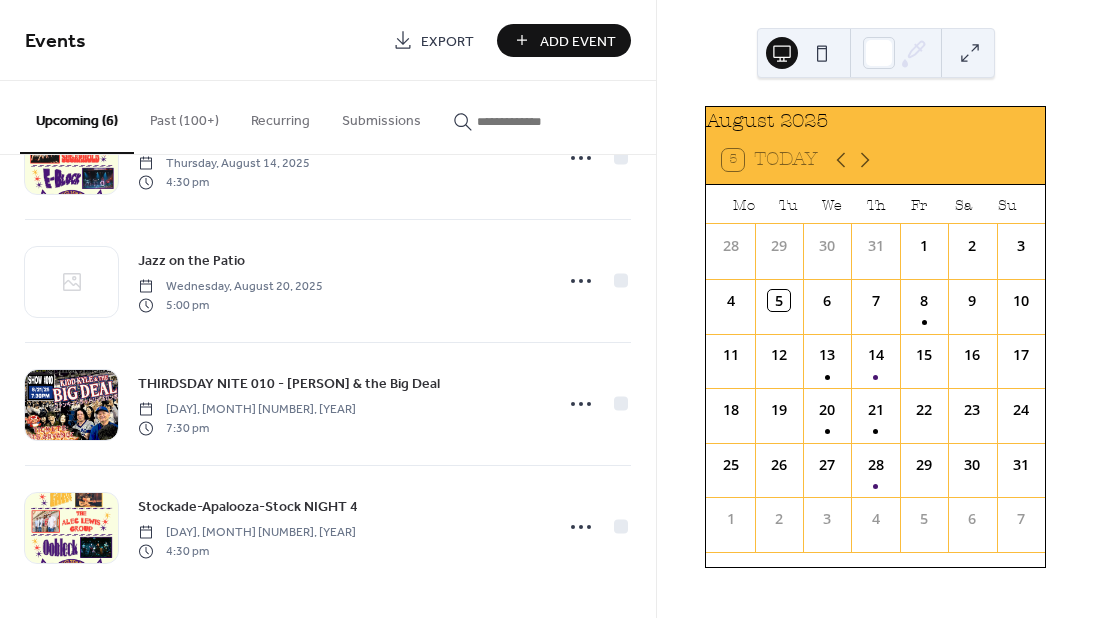 click on "Add Event" at bounding box center (578, 41) 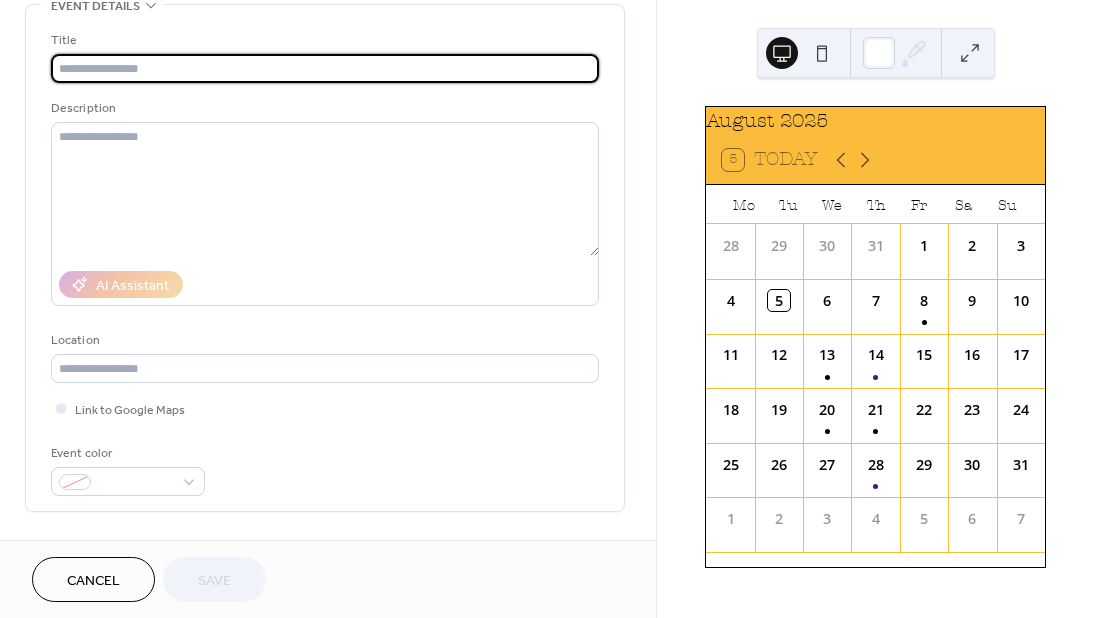 scroll, scrollTop: 0, scrollLeft: 0, axis: both 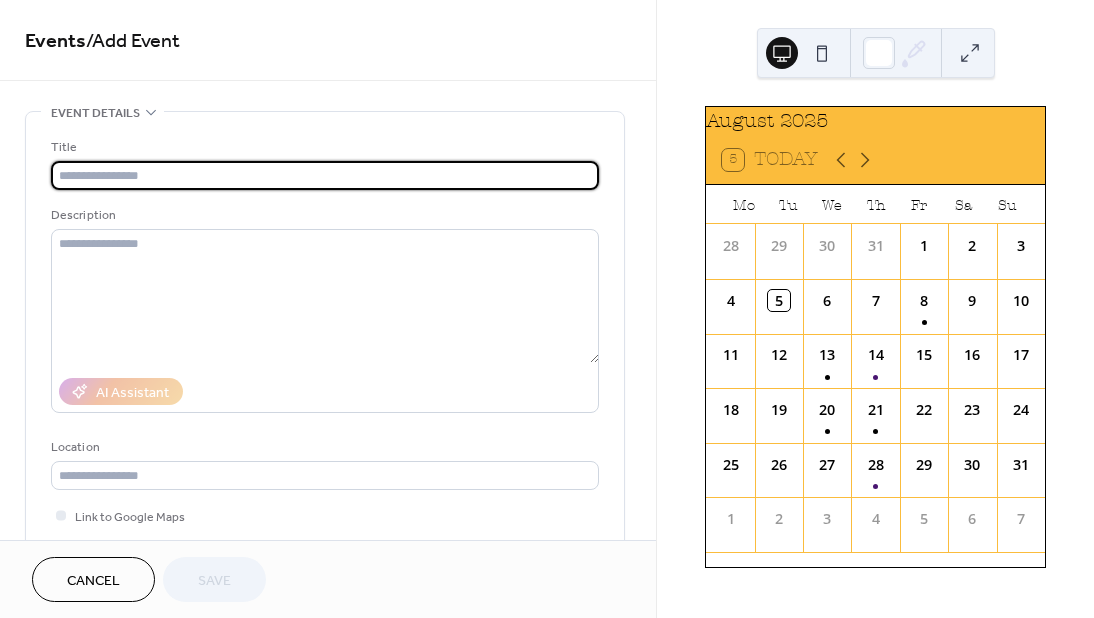 click at bounding box center (325, 175) 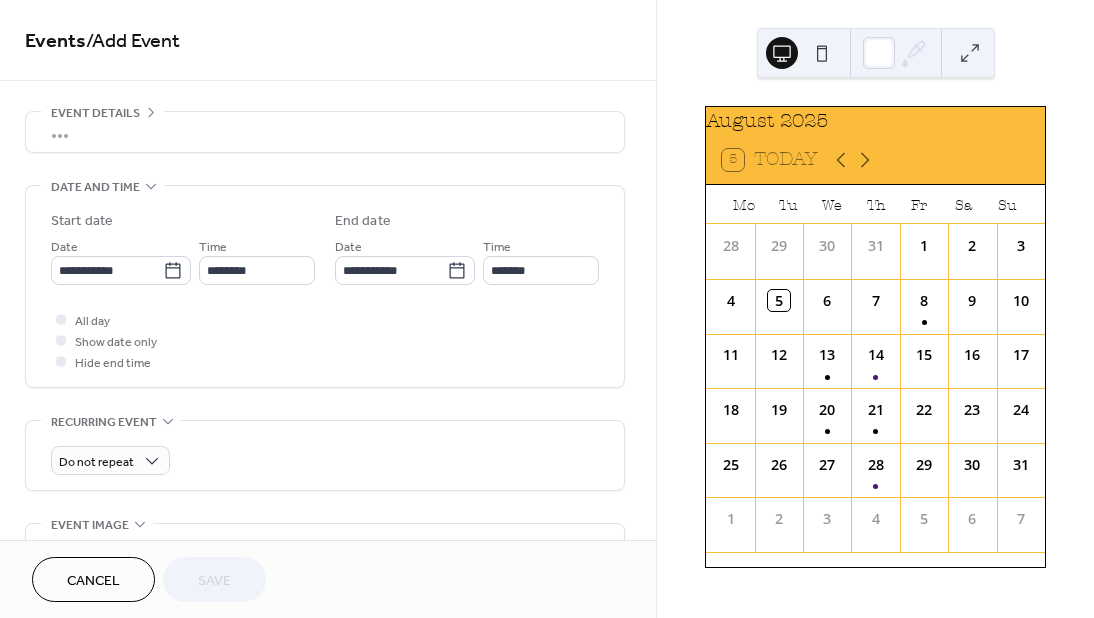click on "•••" at bounding box center (325, 132) 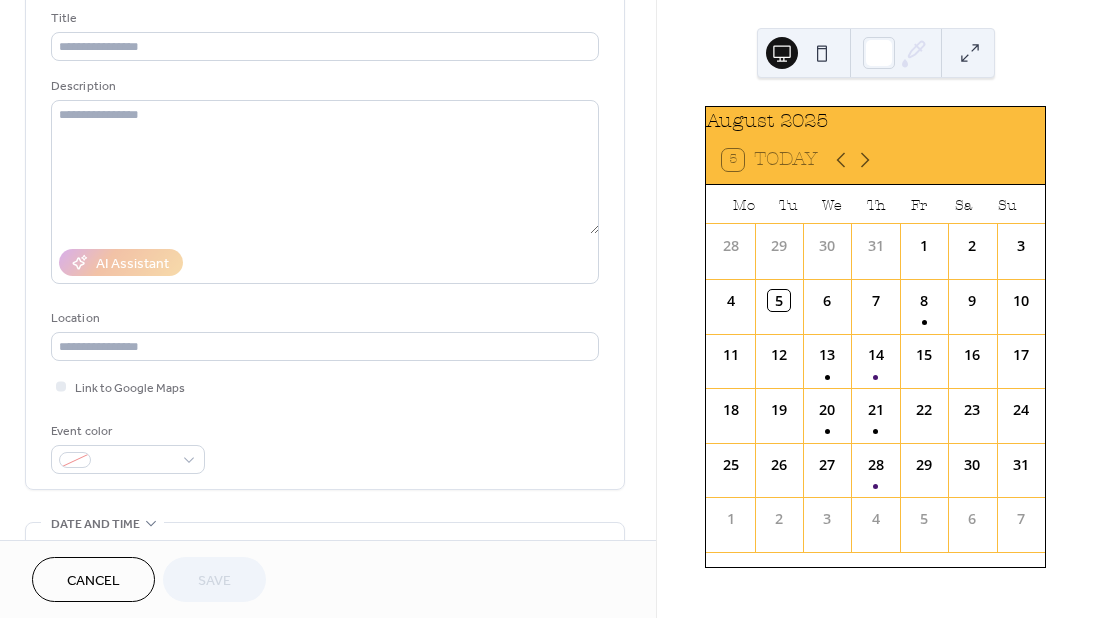 scroll, scrollTop: 0, scrollLeft: 0, axis: both 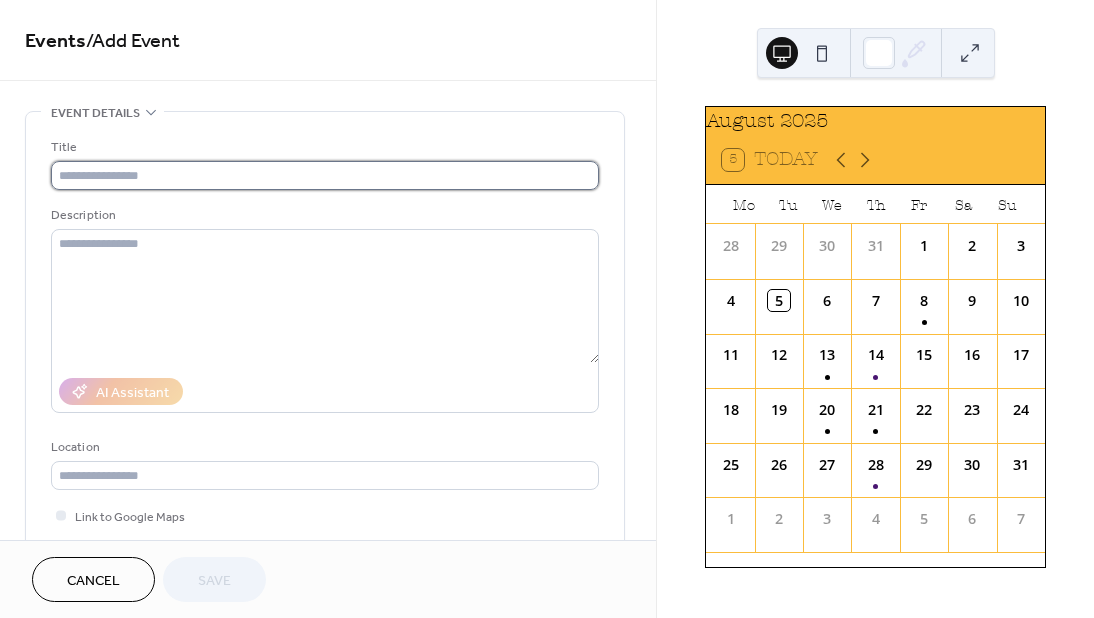 click at bounding box center (325, 175) 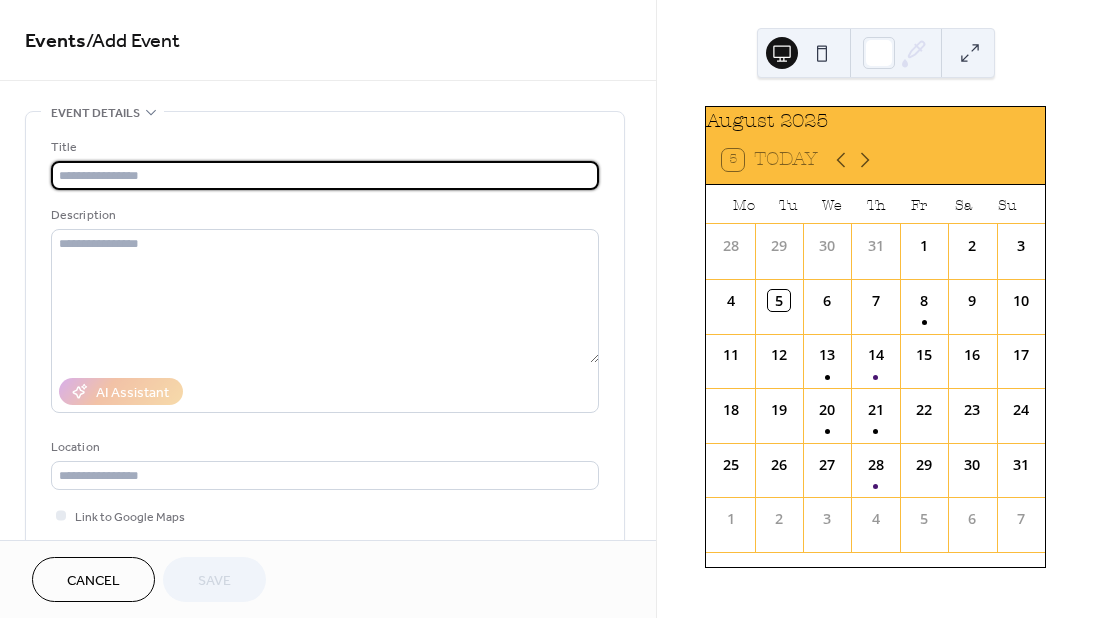 type on "*" 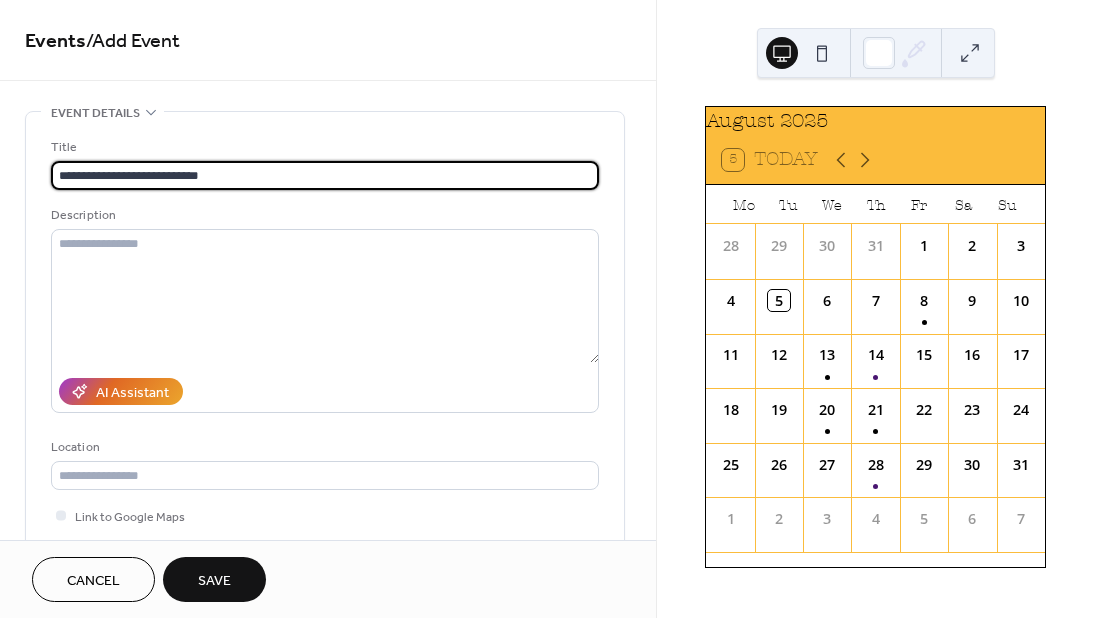 click on "**********" at bounding box center [325, 175] 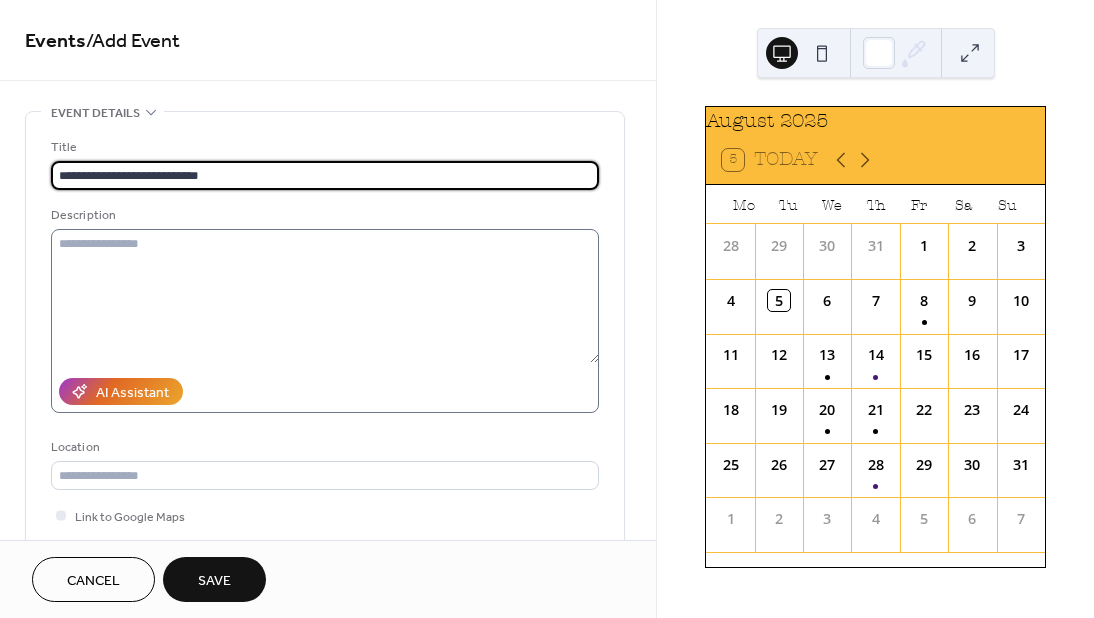 type on "**********" 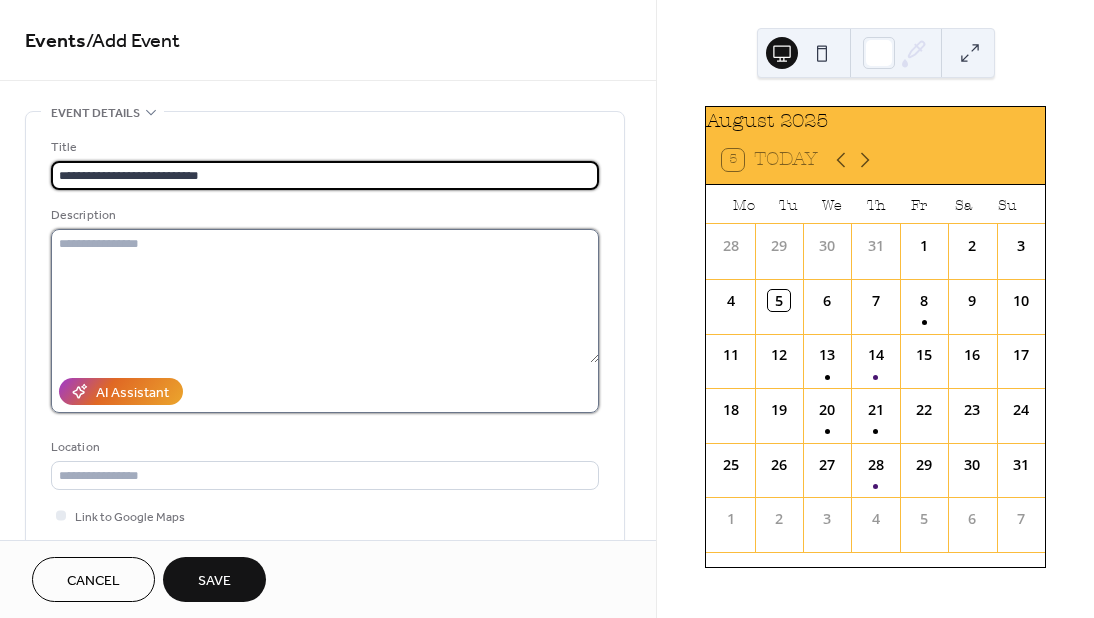 click at bounding box center (325, 296) 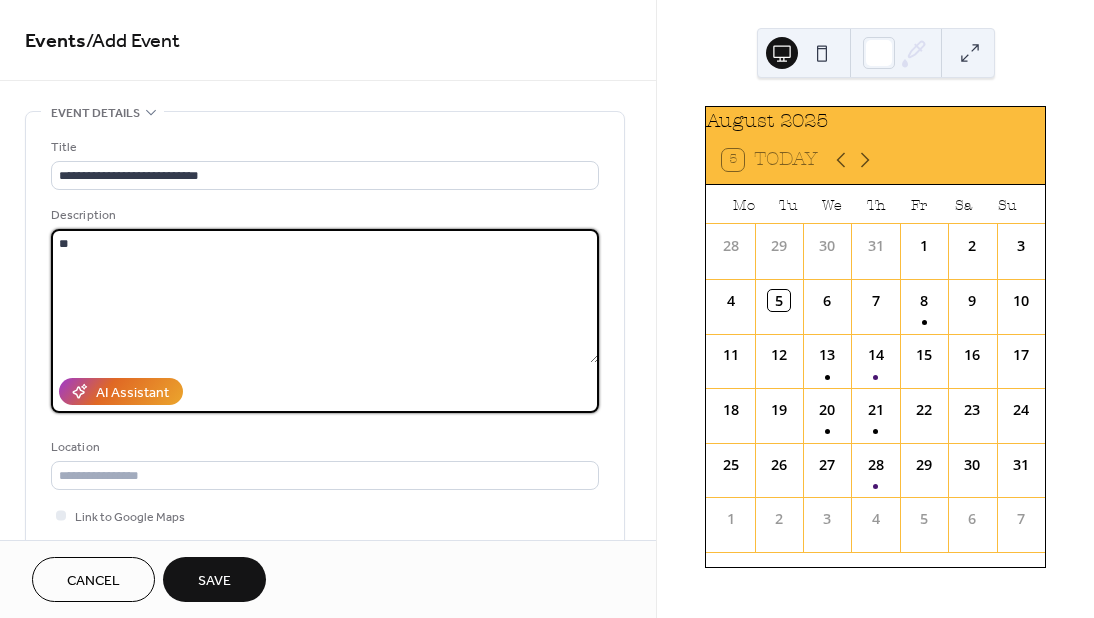 type on "*" 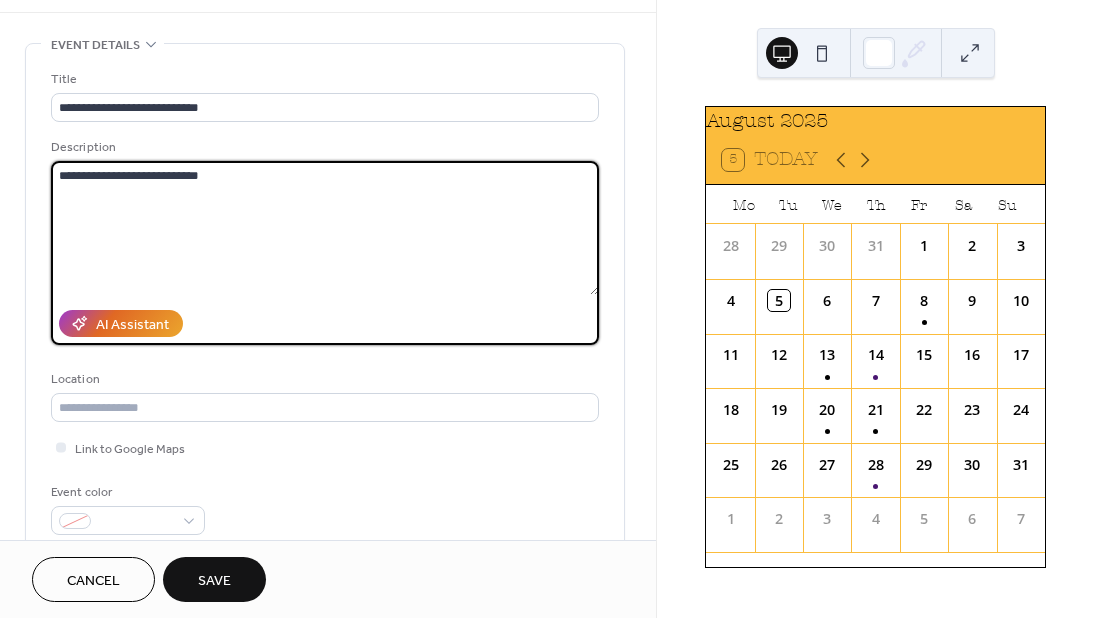 scroll, scrollTop: 70, scrollLeft: 0, axis: vertical 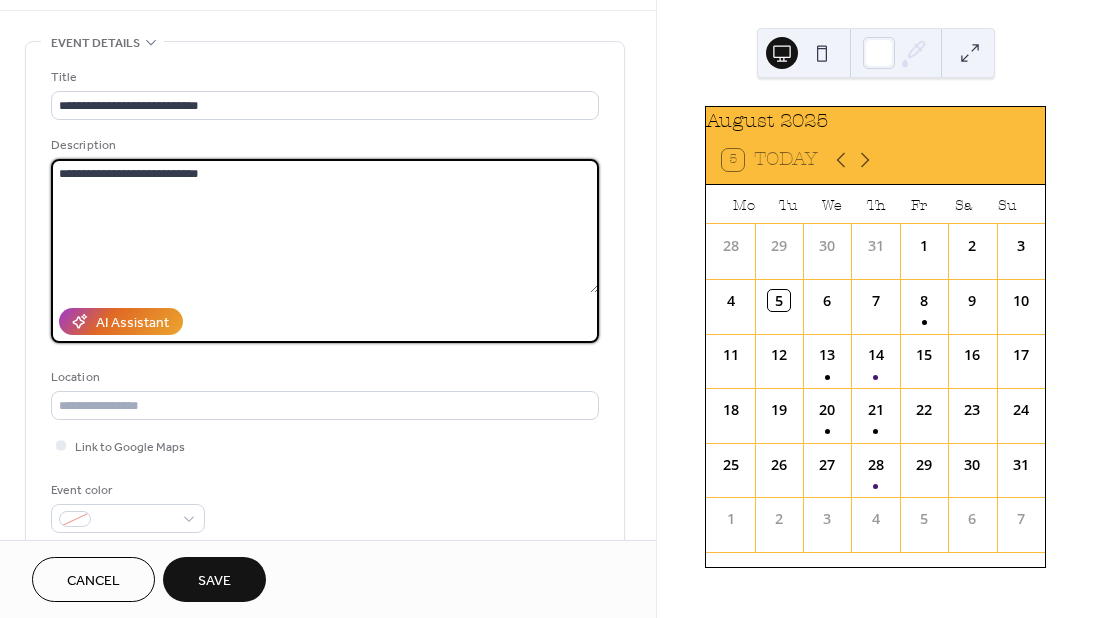 click on "**********" at bounding box center [325, 226] 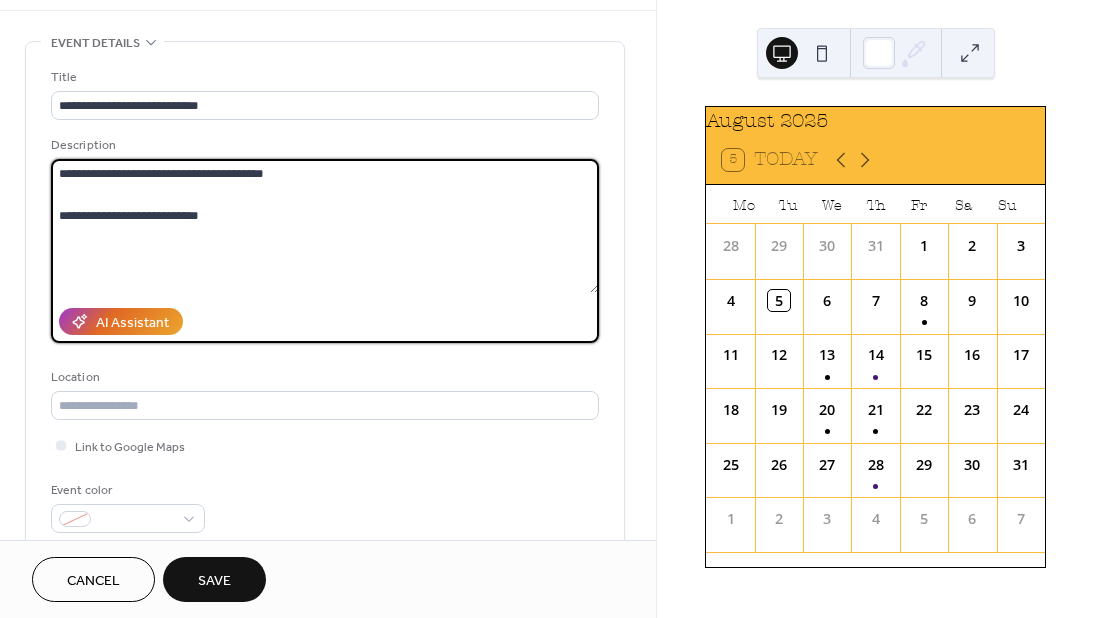 click on "**********" at bounding box center (325, 226) 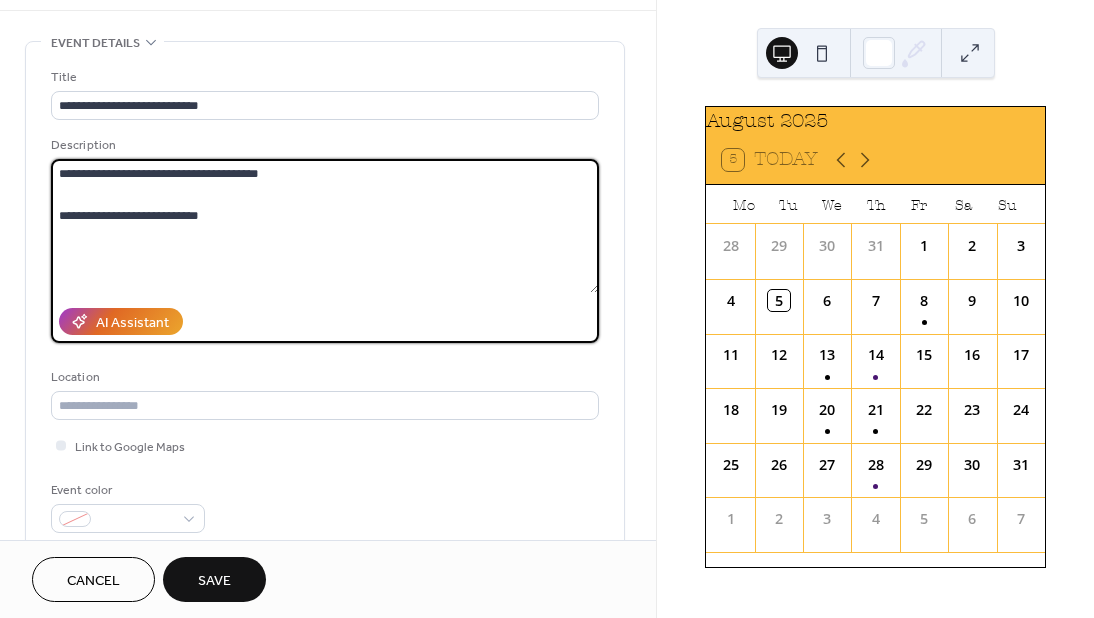 click on "**********" at bounding box center [325, 226] 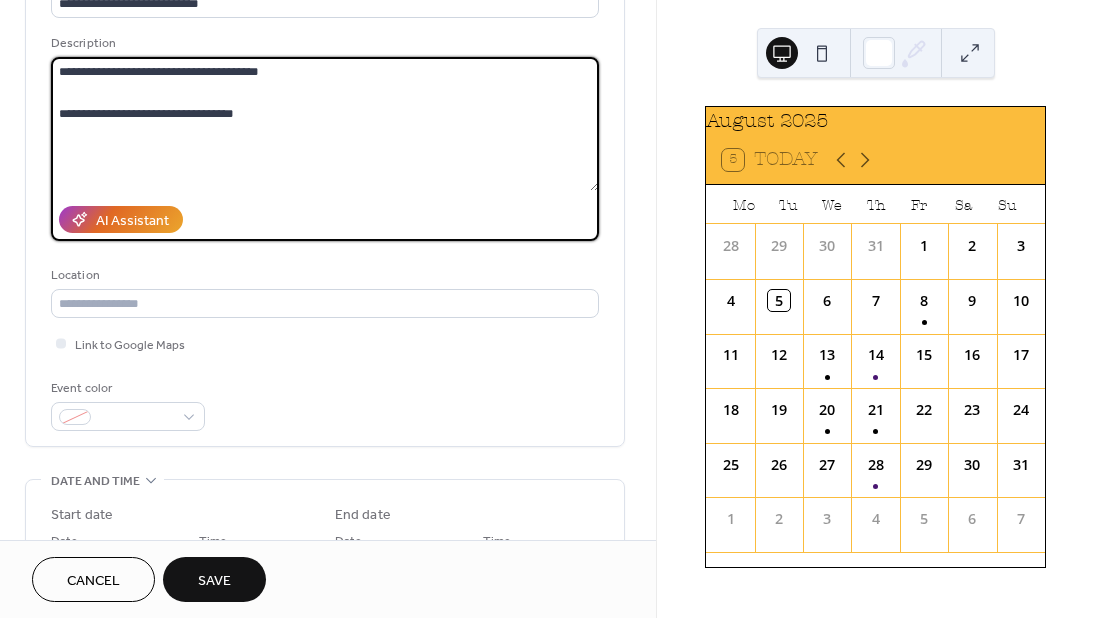 scroll, scrollTop: 173, scrollLeft: 0, axis: vertical 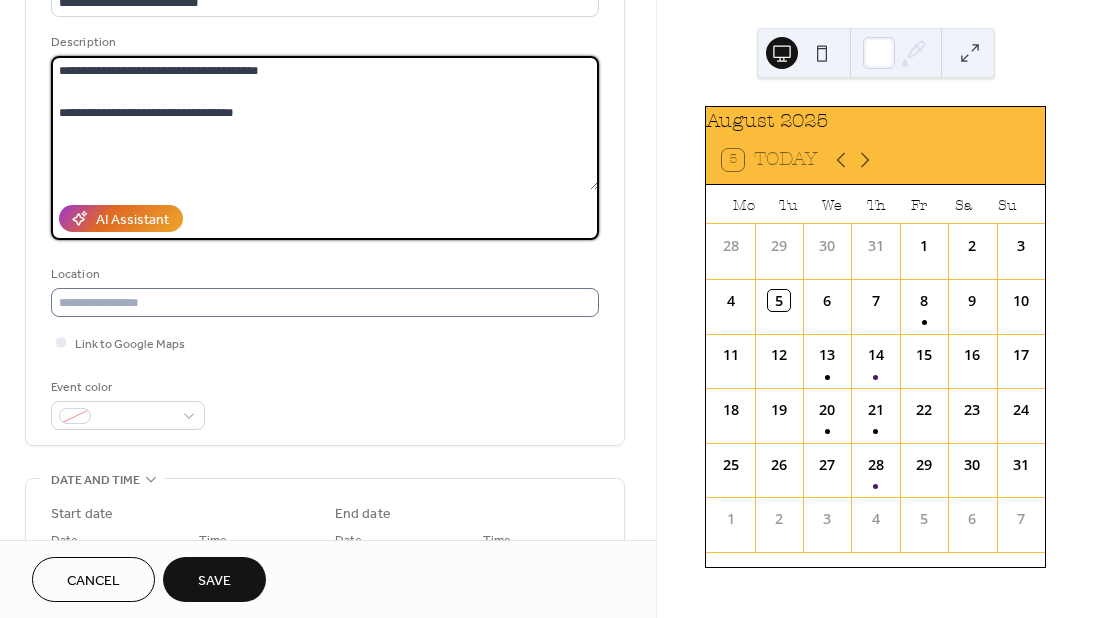 type on "**********" 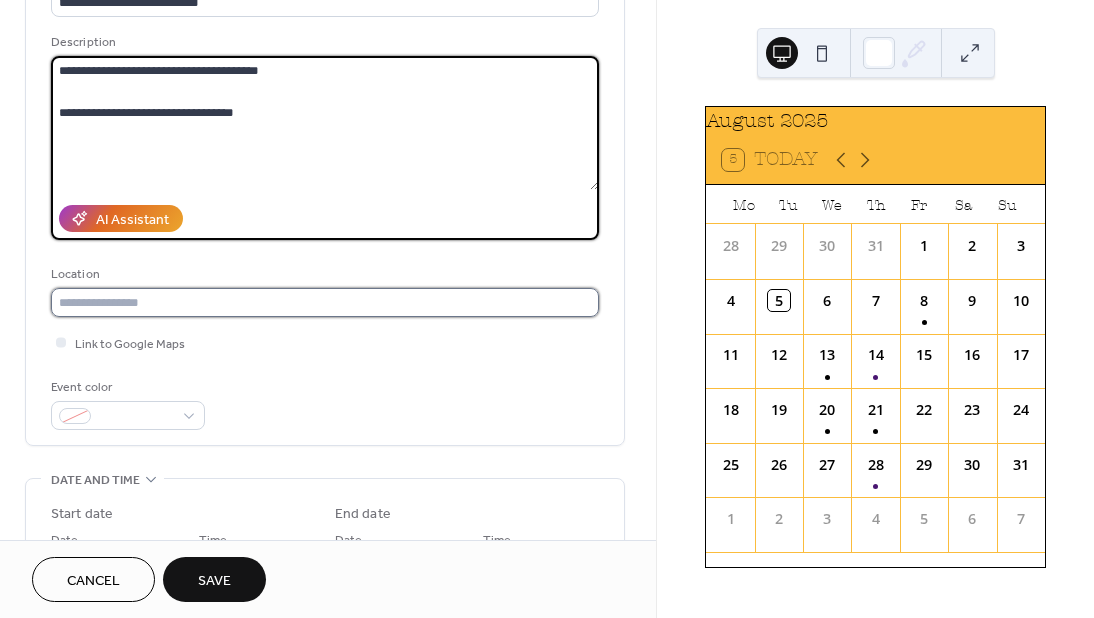 click on "**********" at bounding box center [547, 309] 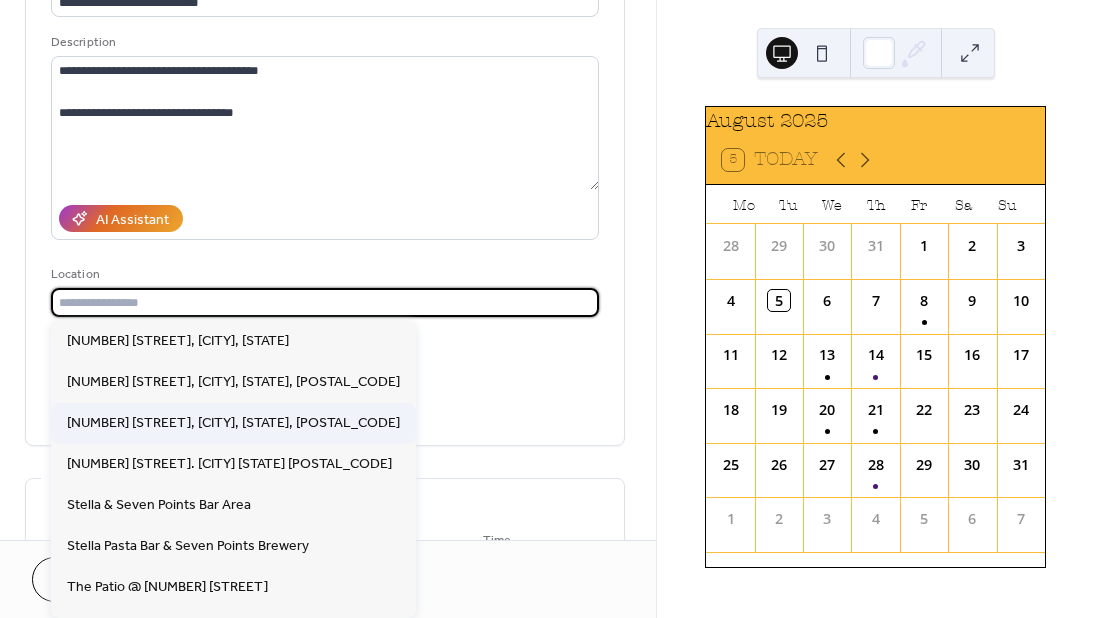 scroll, scrollTop: 27, scrollLeft: 0, axis: vertical 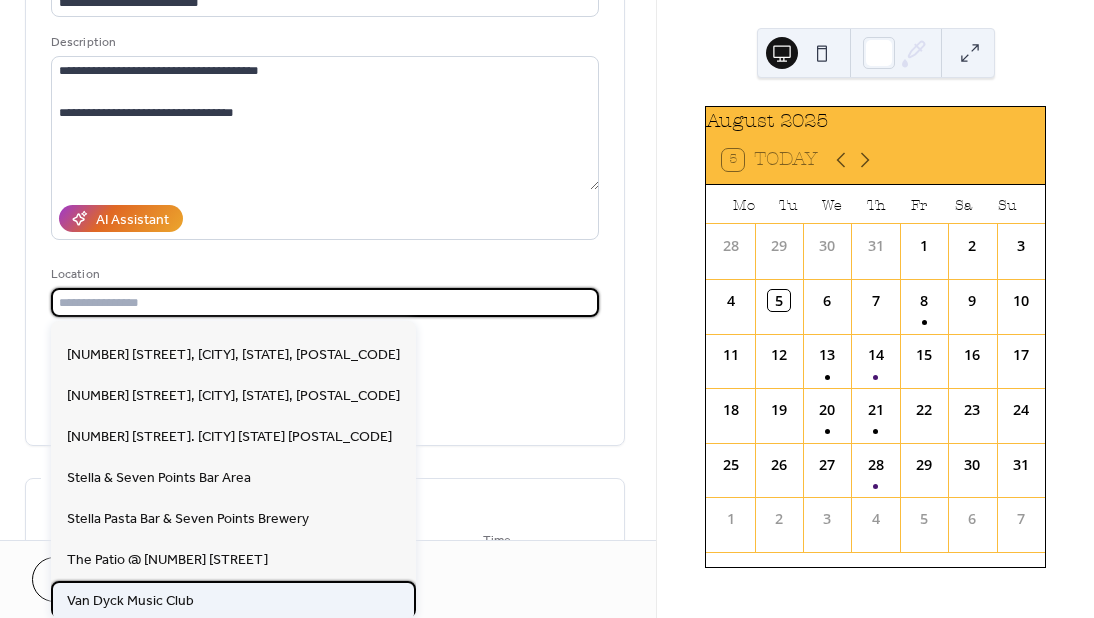 click on "Van Dyck Music Club" at bounding box center (233, 601) 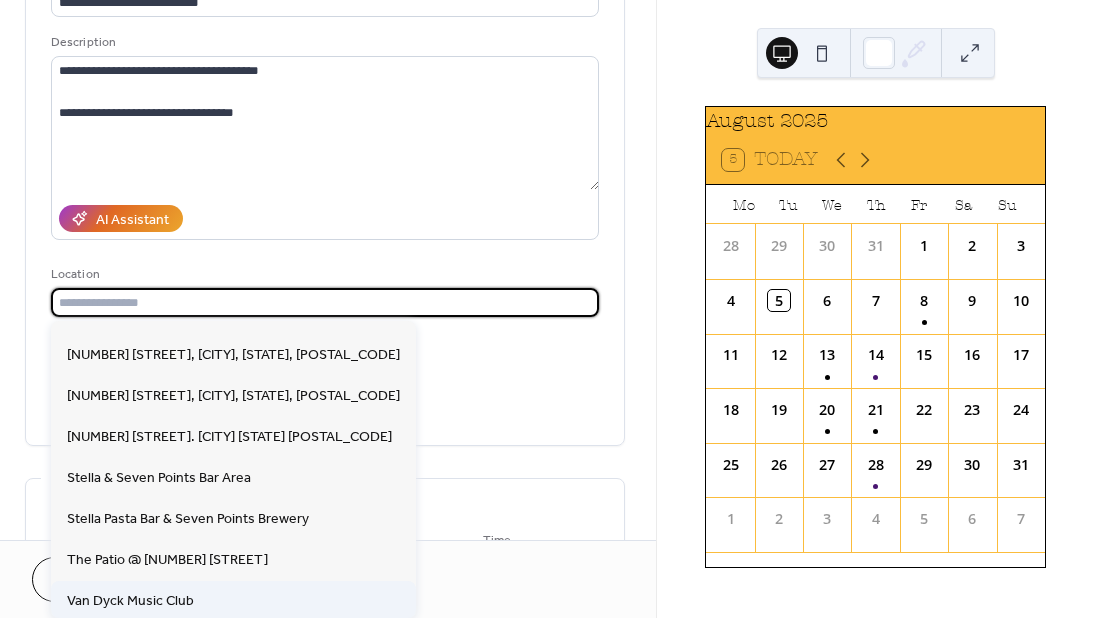 type on "**********" 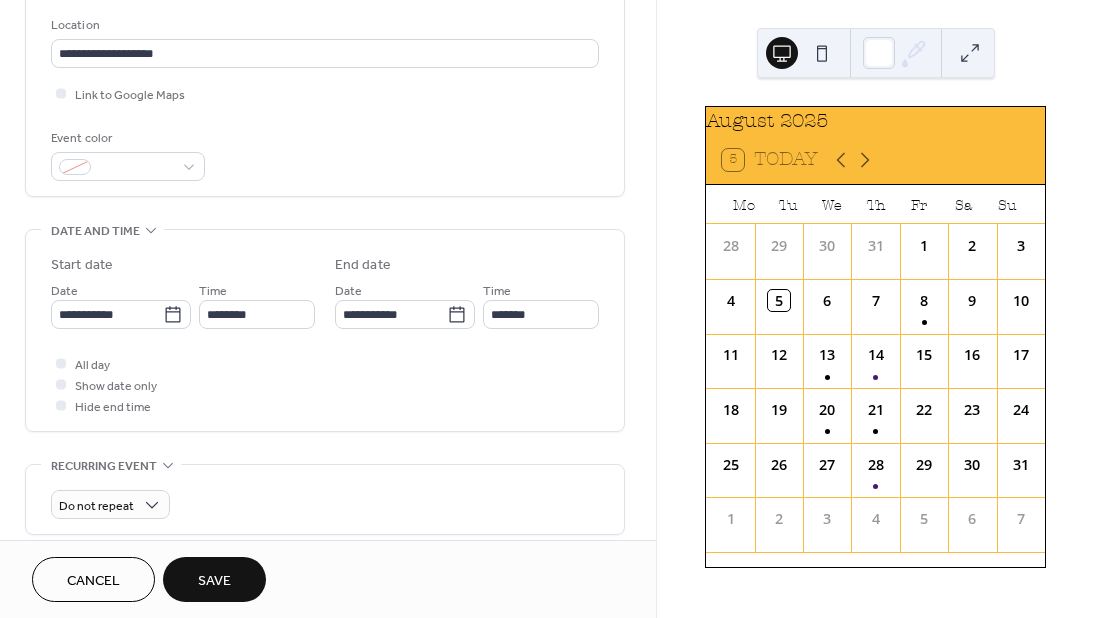 scroll, scrollTop: 425, scrollLeft: 0, axis: vertical 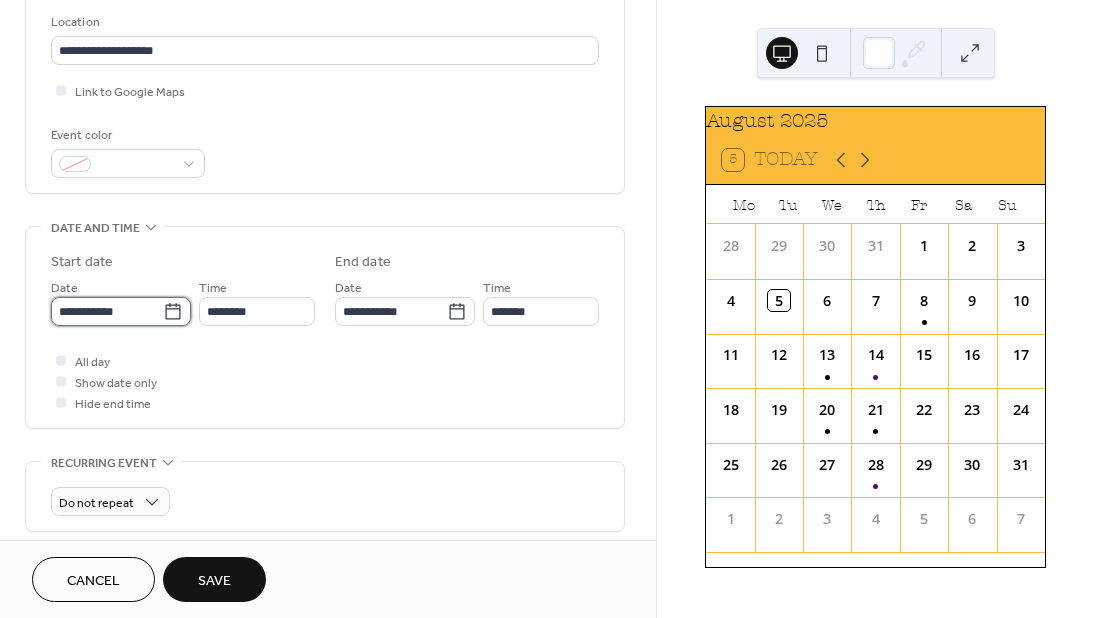 click on "**********" at bounding box center (107, 311) 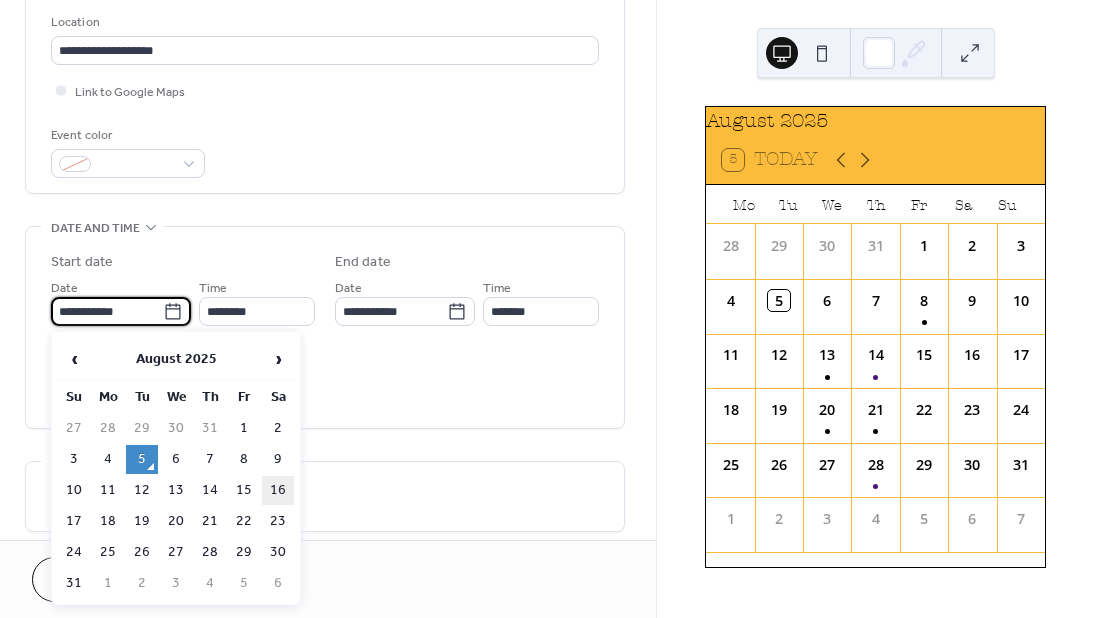 click on "16" at bounding box center (278, 490) 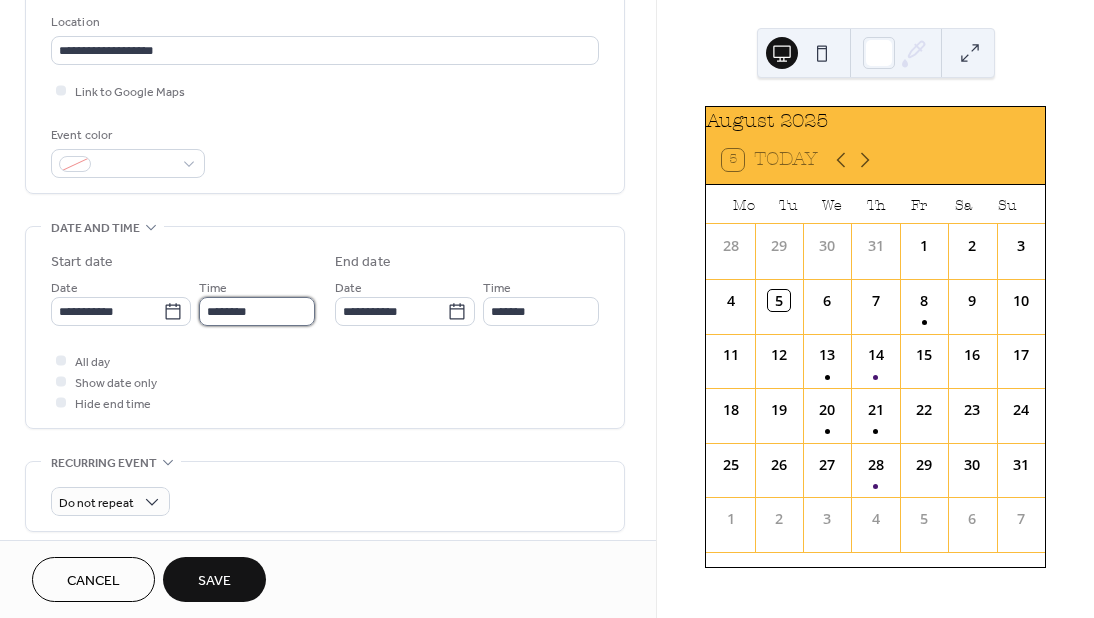 click on "********" at bounding box center (257, 311) 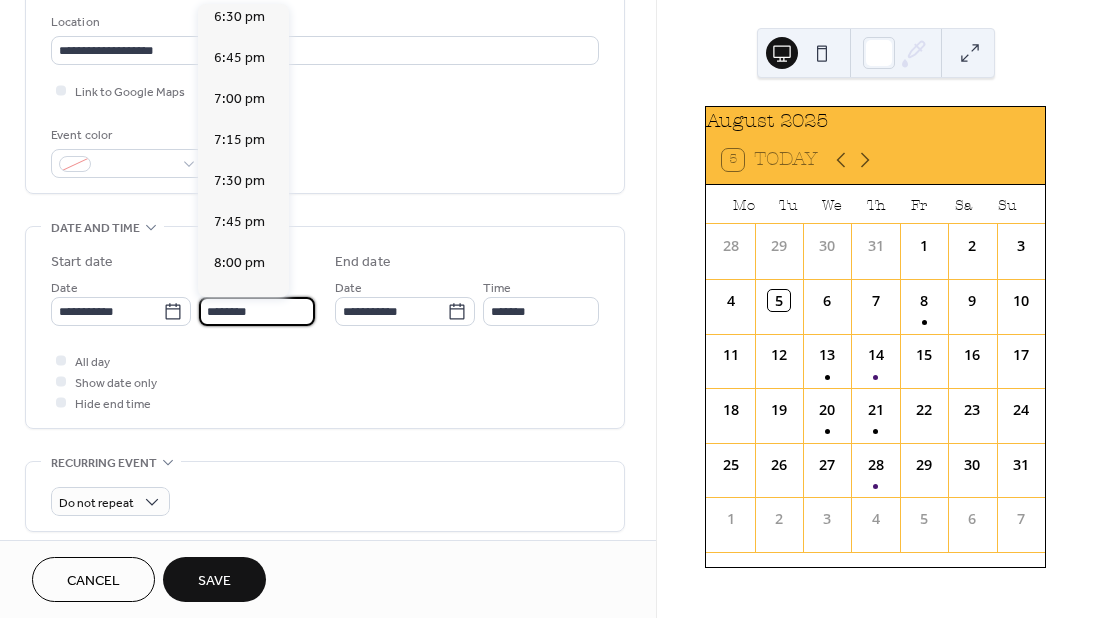 scroll, scrollTop: 3039, scrollLeft: 0, axis: vertical 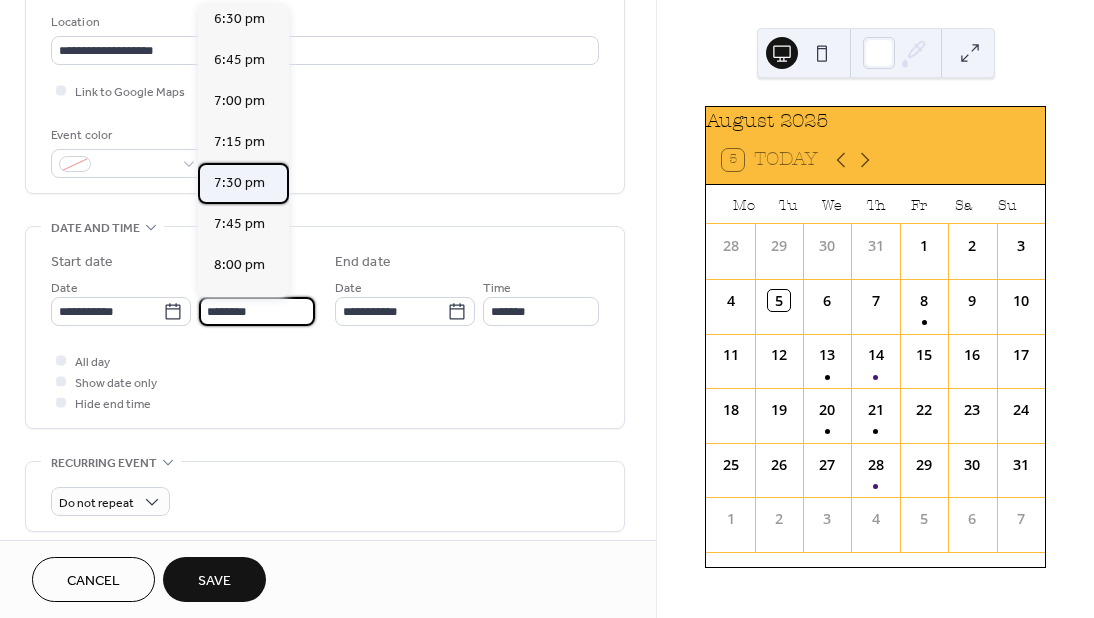click on "7:30 pm" at bounding box center [243, 183] 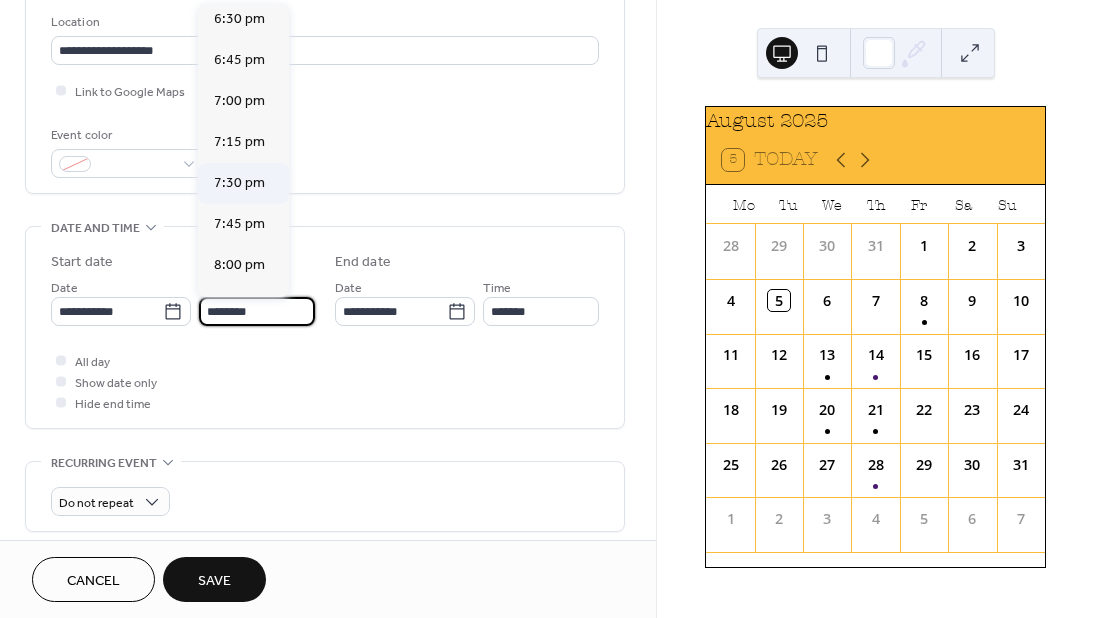 type on "*******" 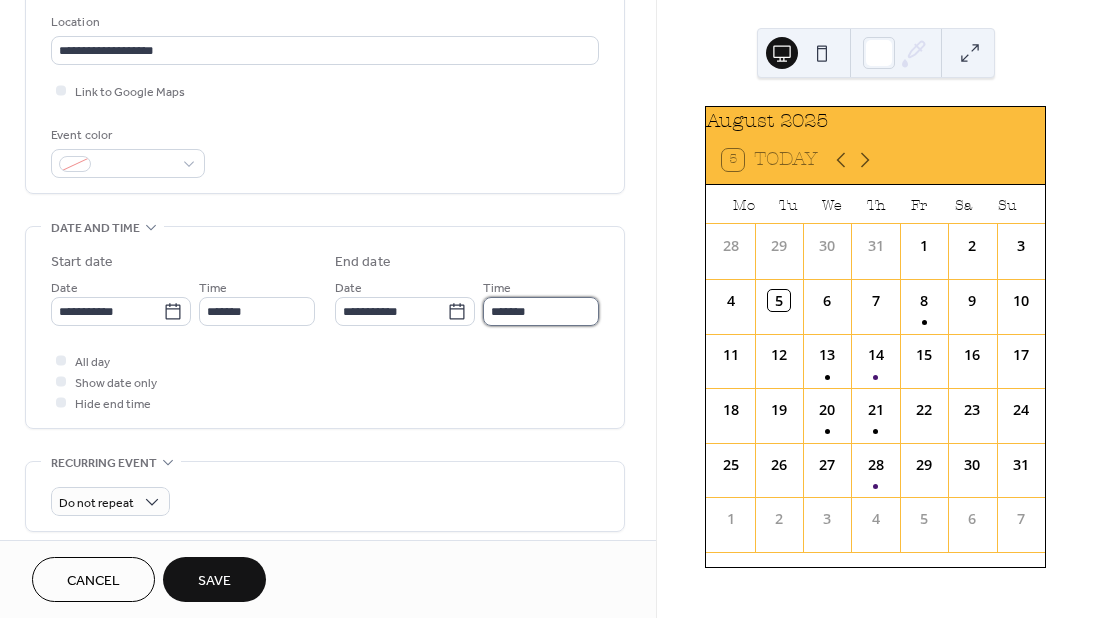 click on "*******" at bounding box center (541, 311) 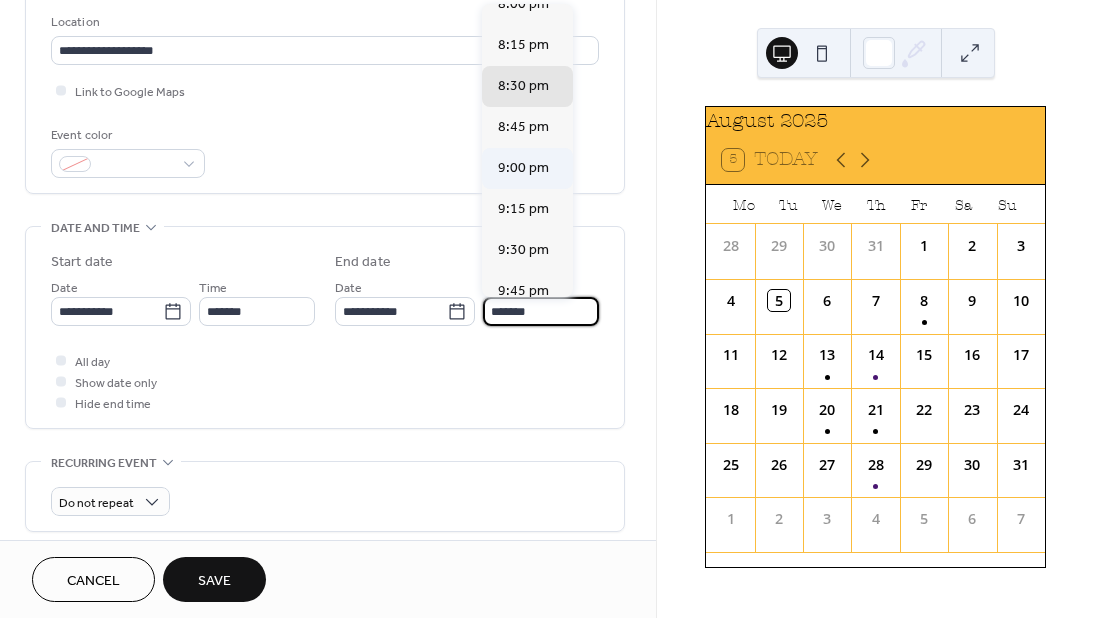 scroll, scrollTop: 60, scrollLeft: 0, axis: vertical 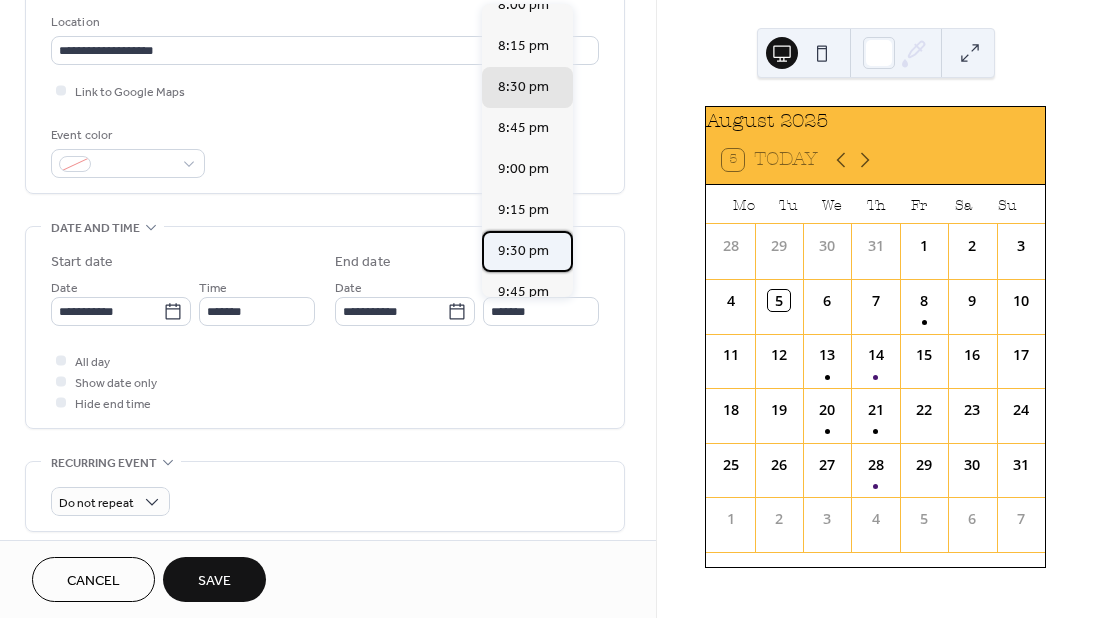 click on "9:30 pm" at bounding box center (523, 251) 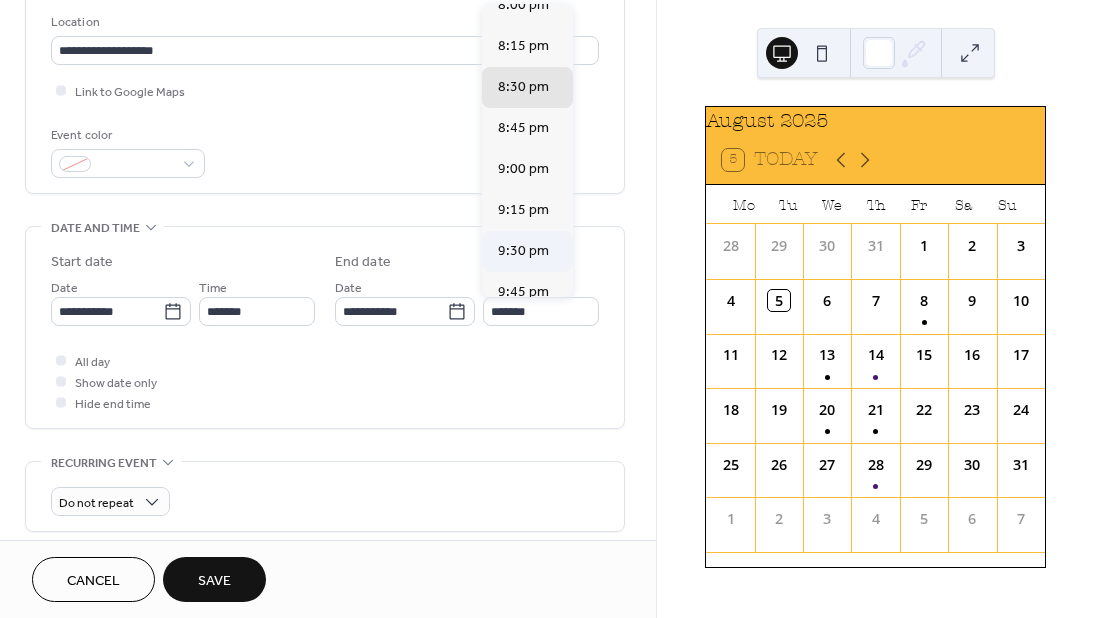 type on "*******" 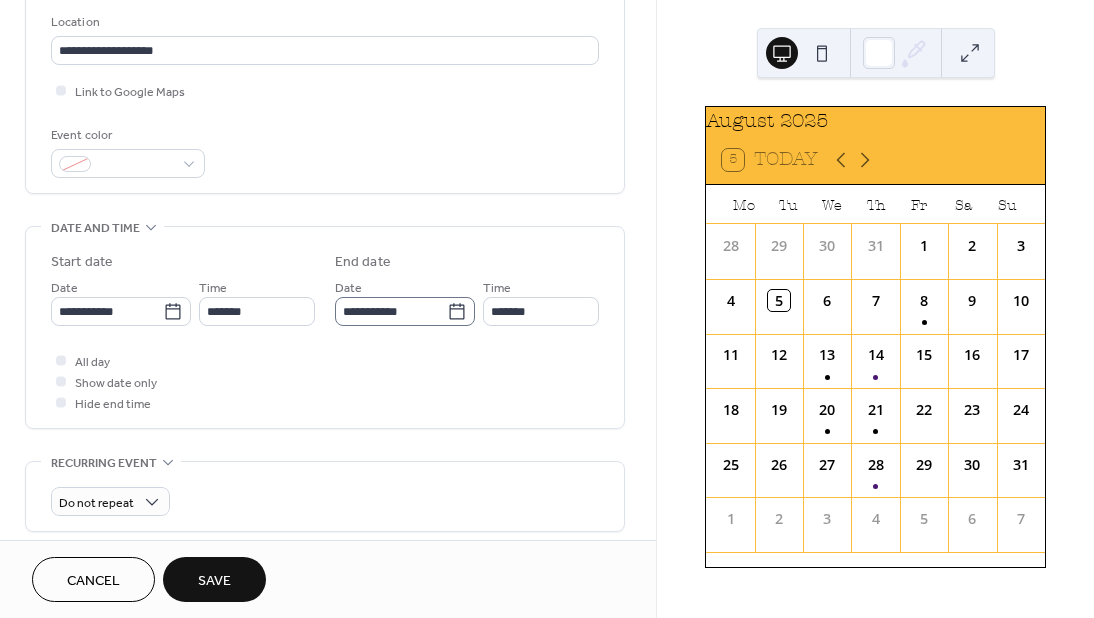 scroll, scrollTop: 1, scrollLeft: 0, axis: vertical 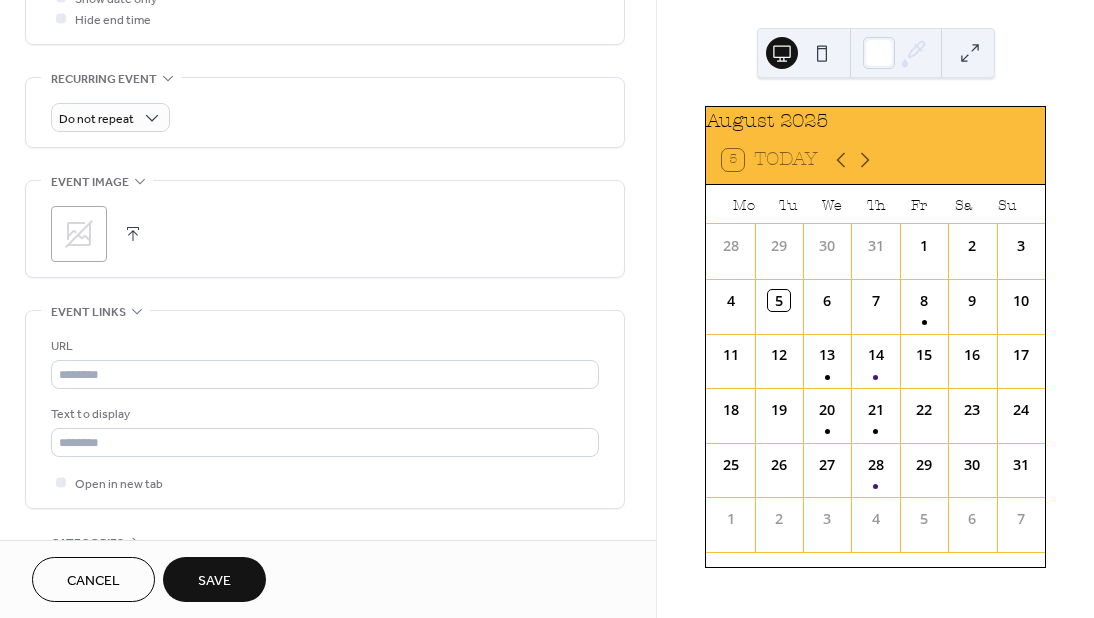 click at bounding box center (133, 234) 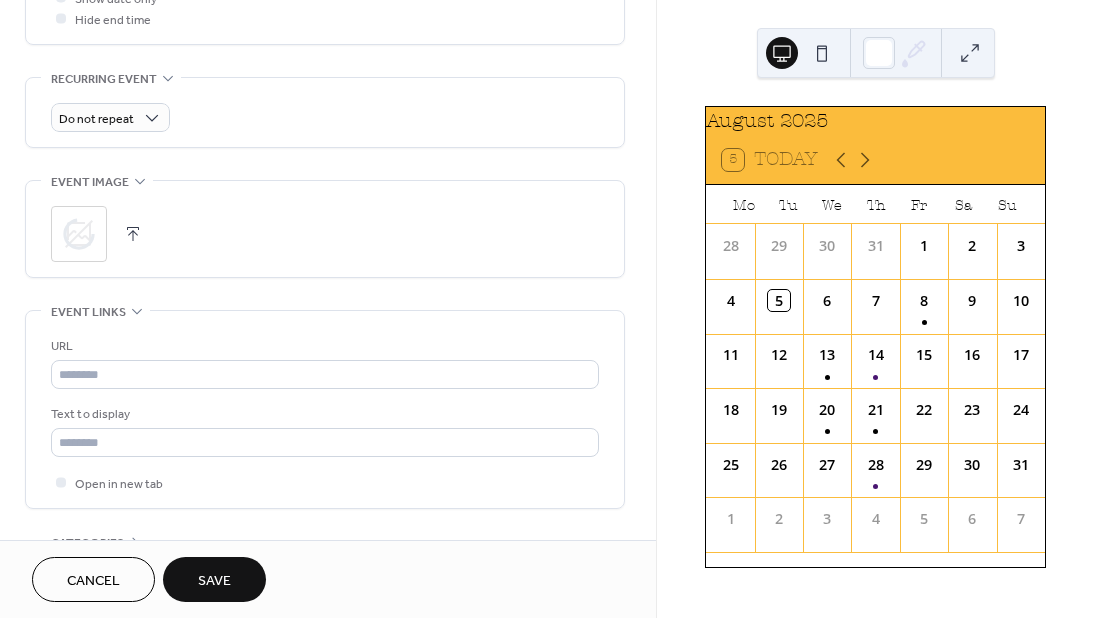 scroll, scrollTop: 946, scrollLeft: 0, axis: vertical 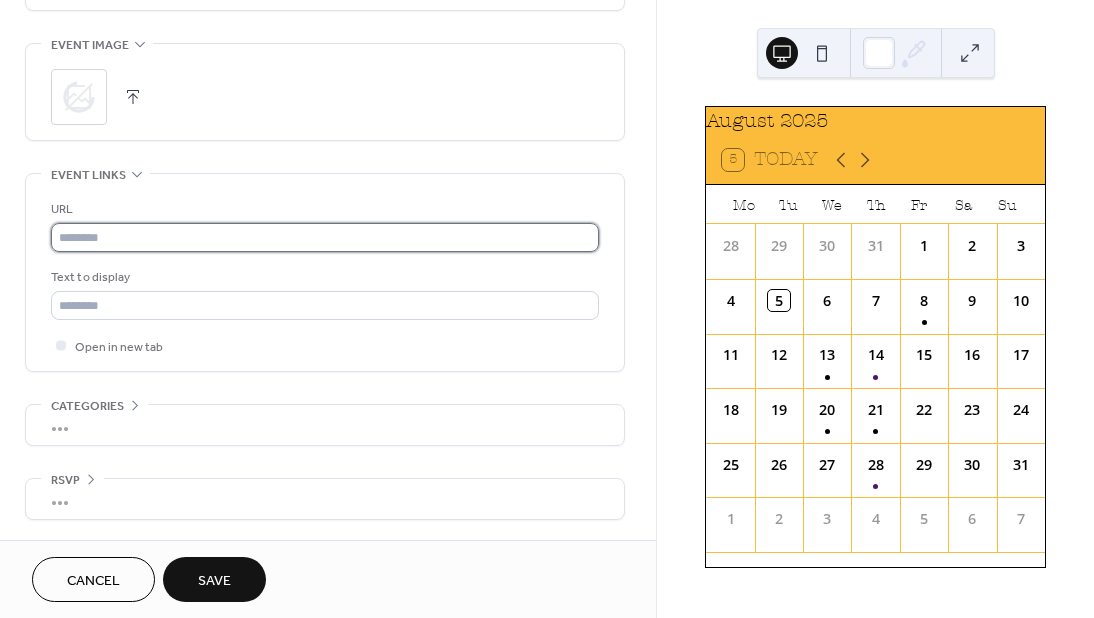 click at bounding box center (325, 237) 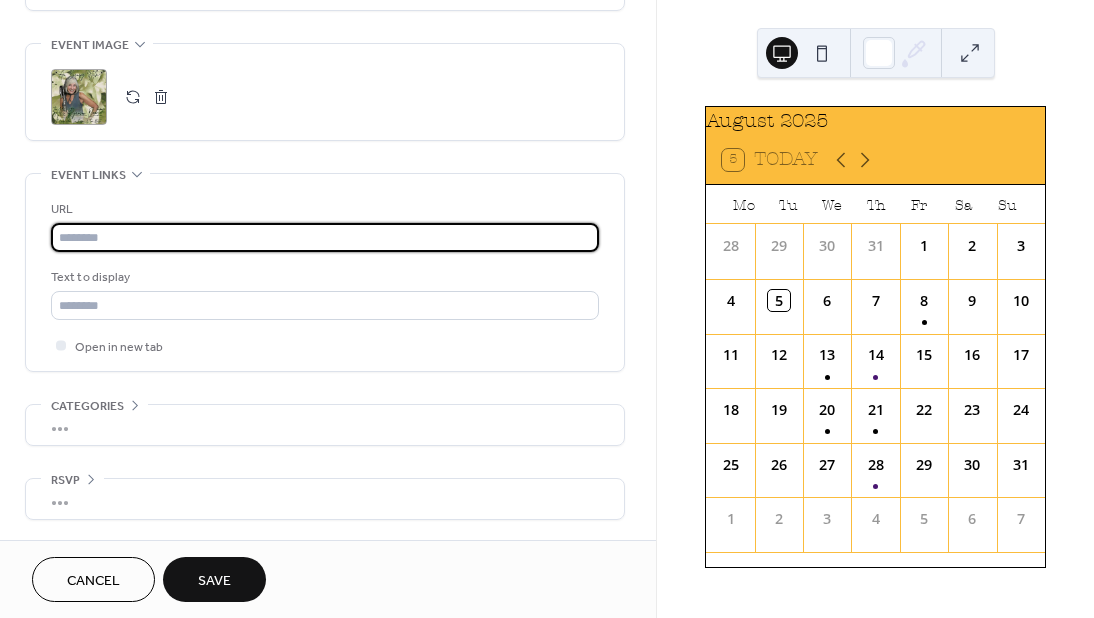 paste on "**********" 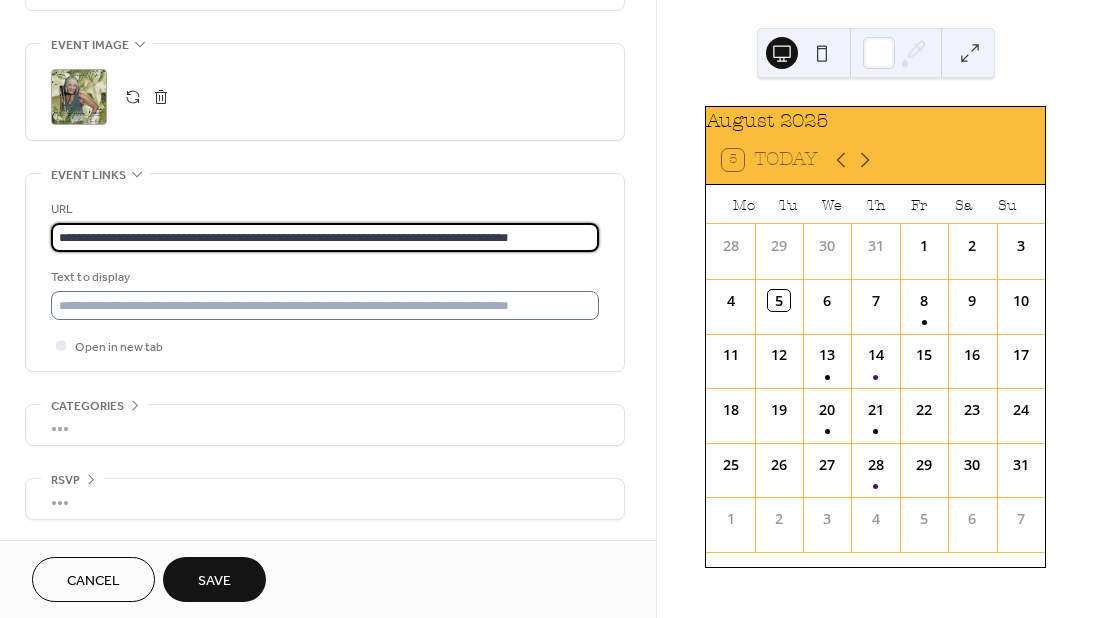 type on "**********" 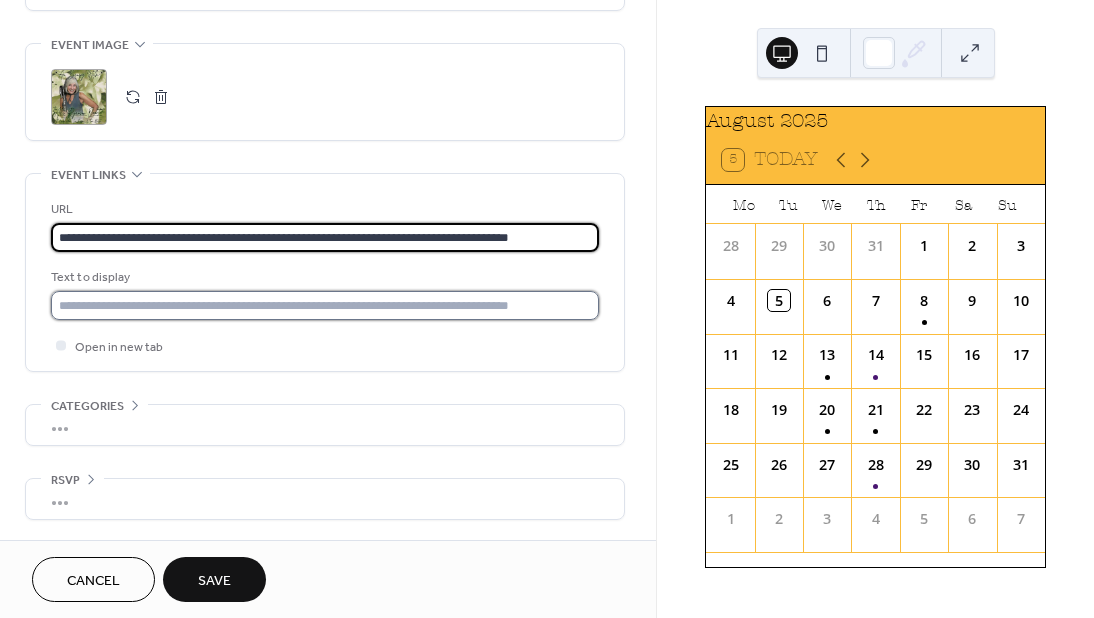 click at bounding box center [325, 305] 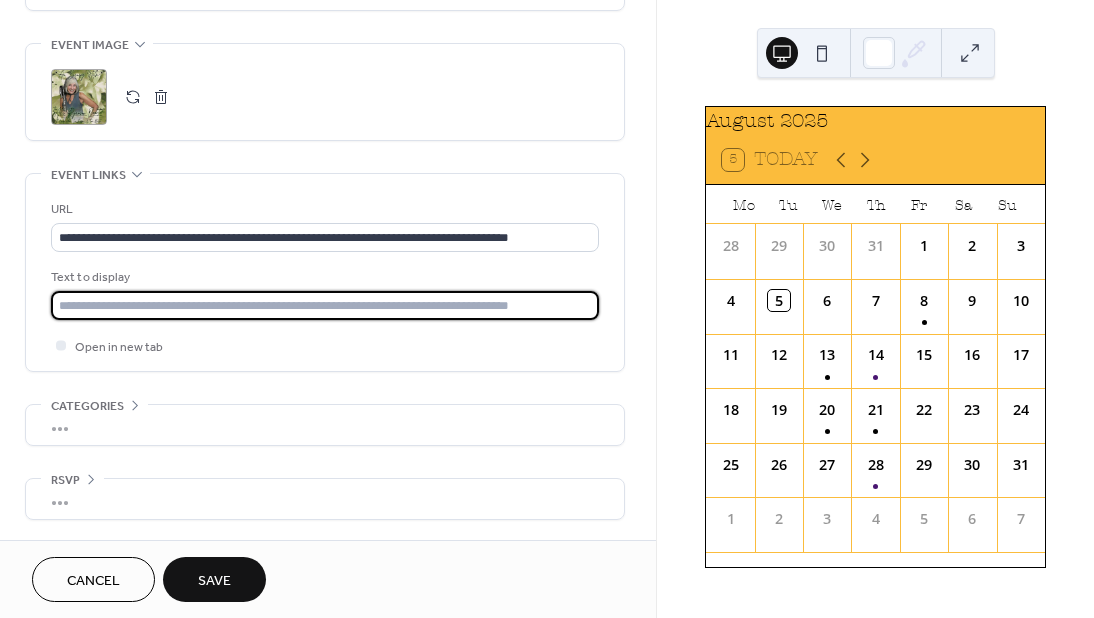 type on "*******" 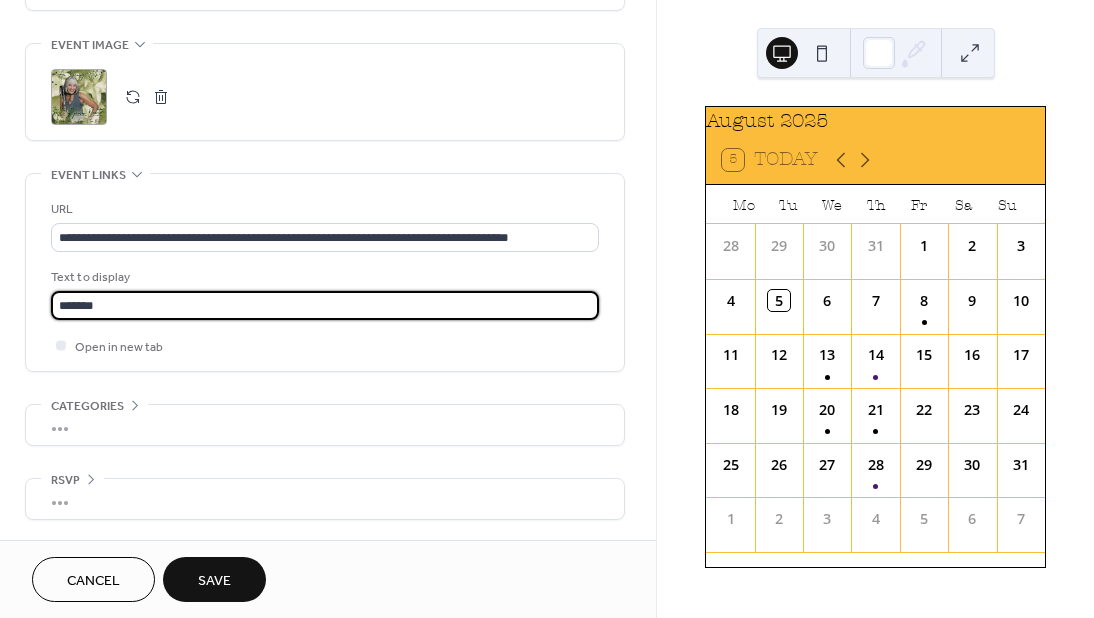 click on "•••" at bounding box center [325, 425] 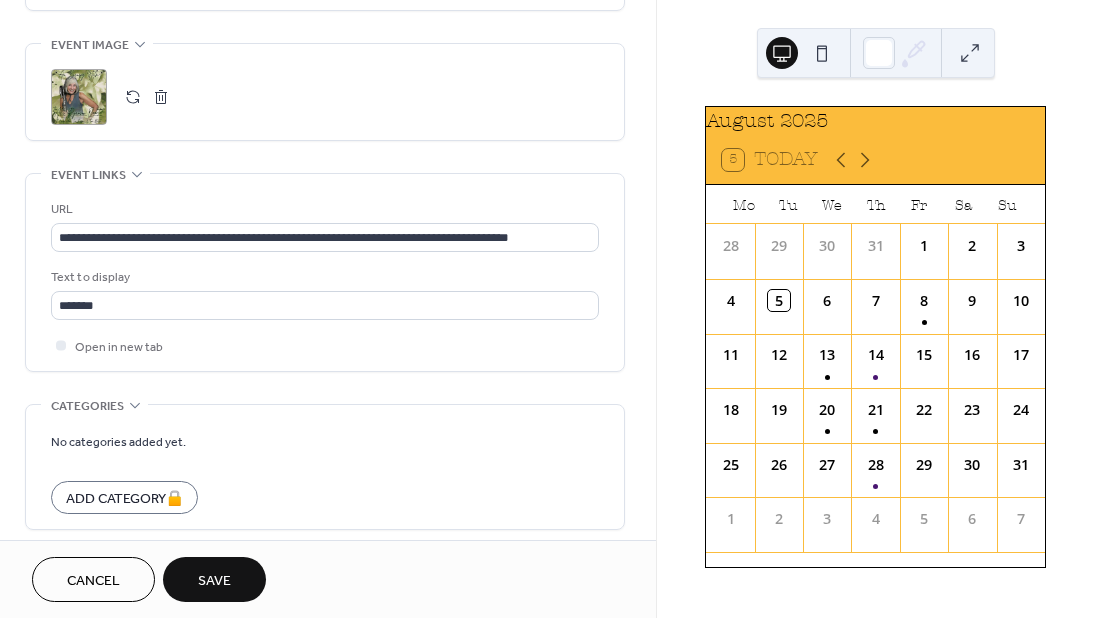scroll, scrollTop: 946, scrollLeft: 0, axis: vertical 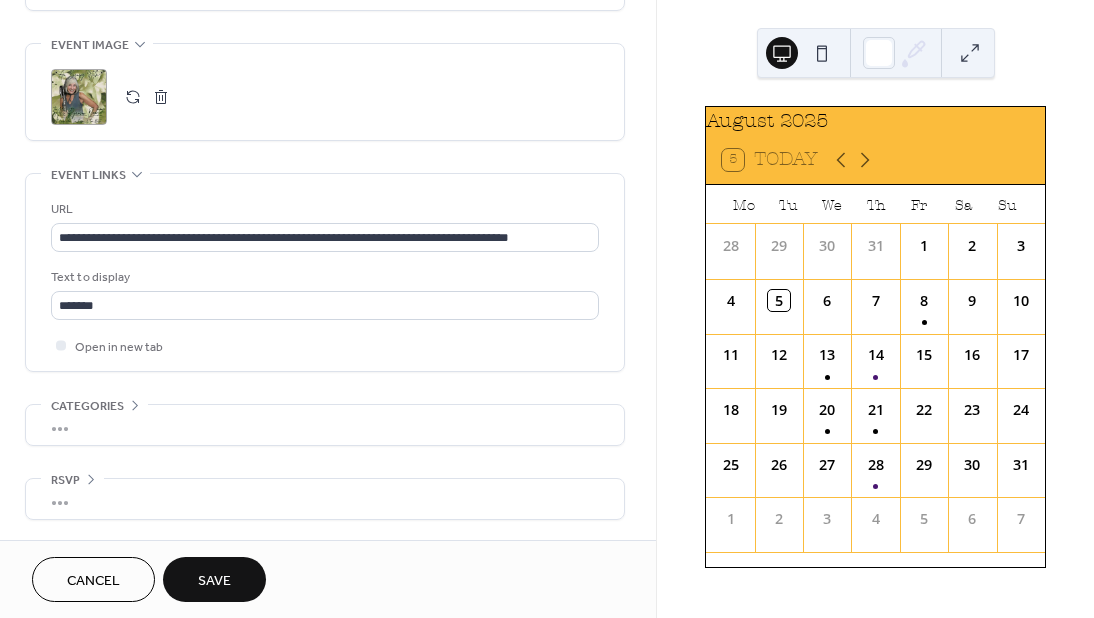 click on "Save" at bounding box center [214, 581] 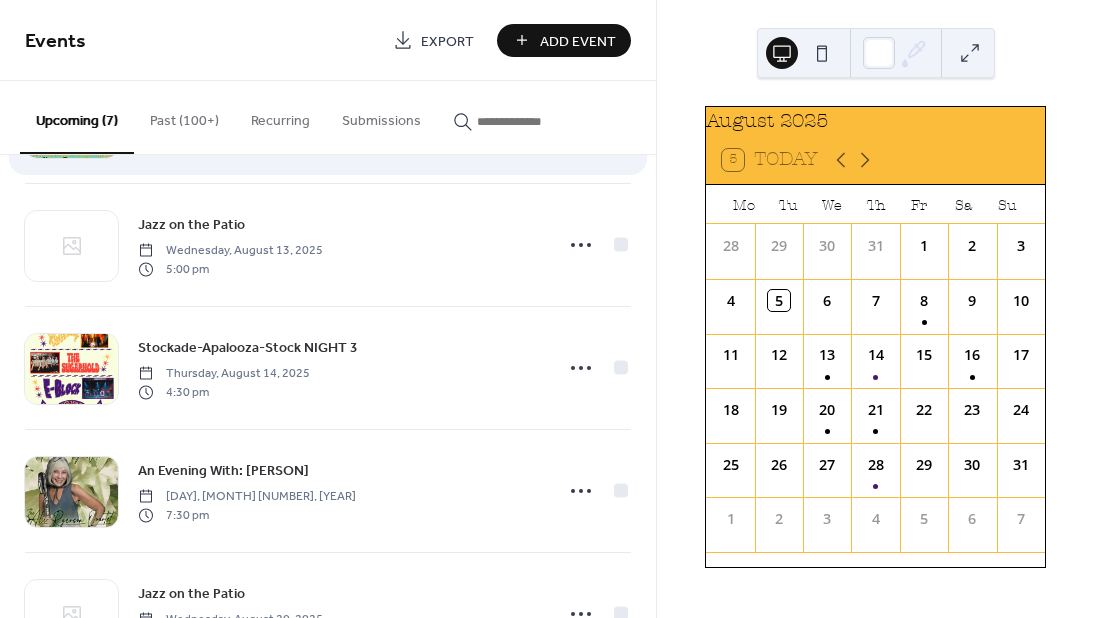 scroll, scrollTop: 122, scrollLeft: 0, axis: vertical 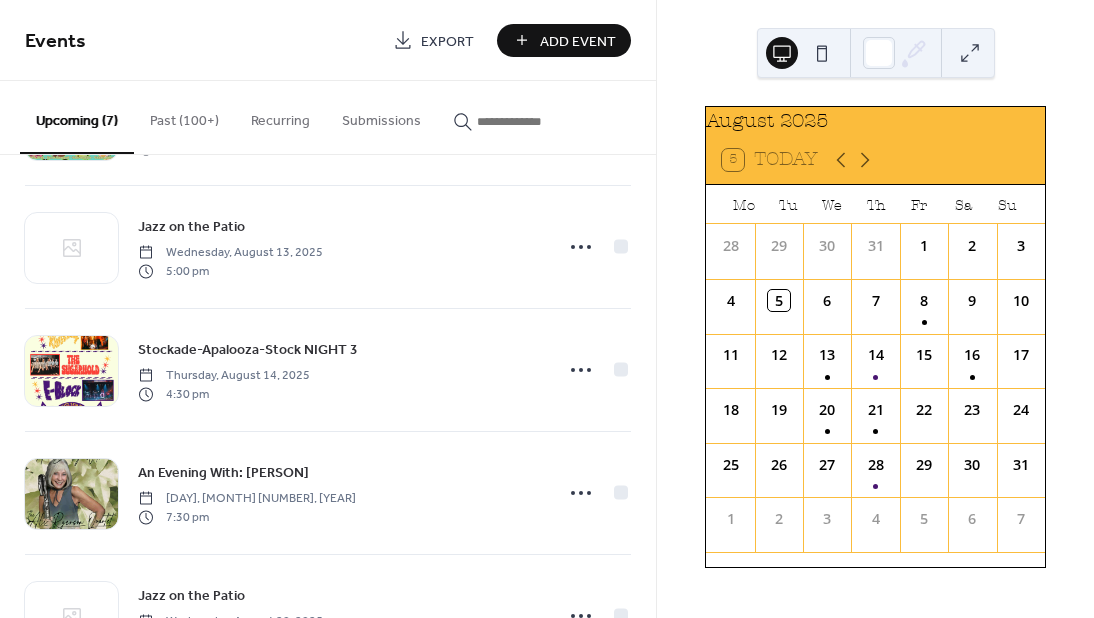 click on "Export" at bounding box center (447, 41) 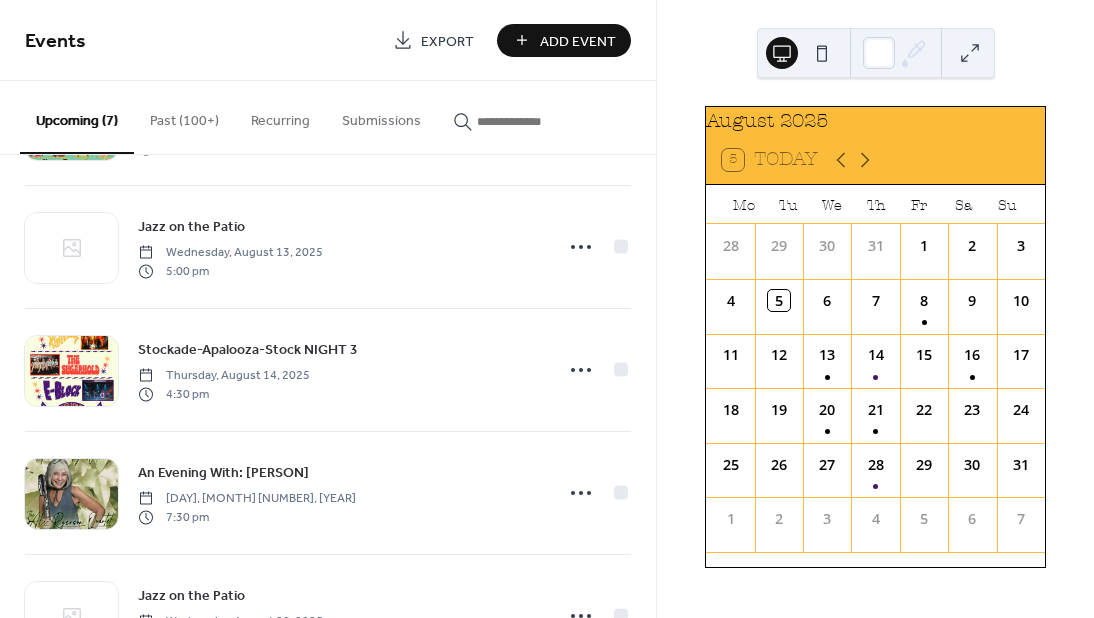 click on "Events" at bounding box center [201, 42] 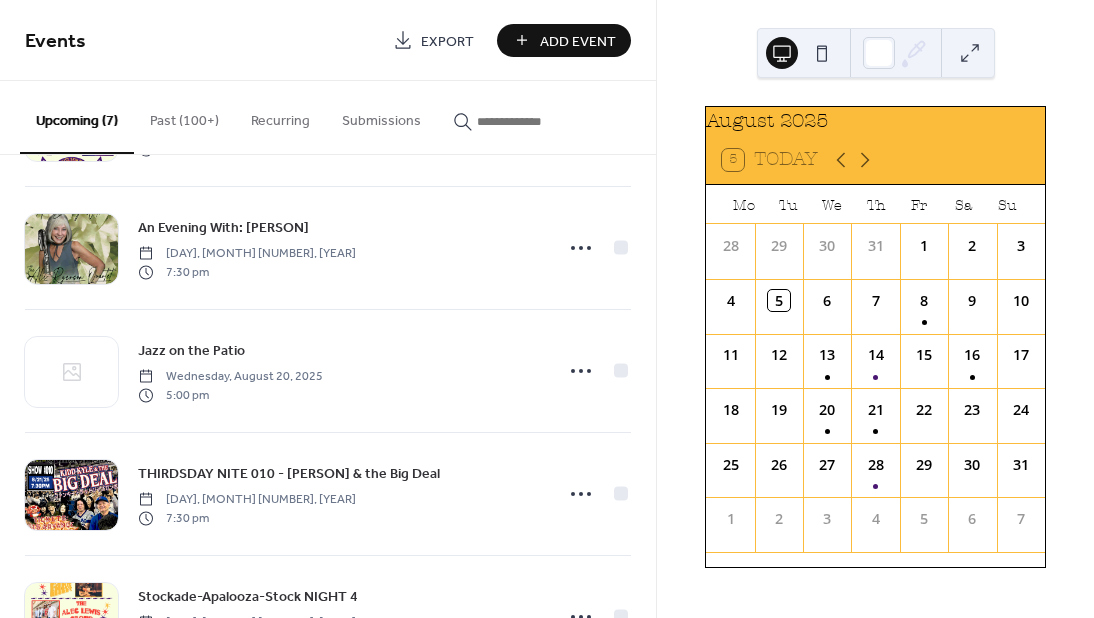 scroll, scrollTop: 457, scrollLeft: 0, axis: vertical 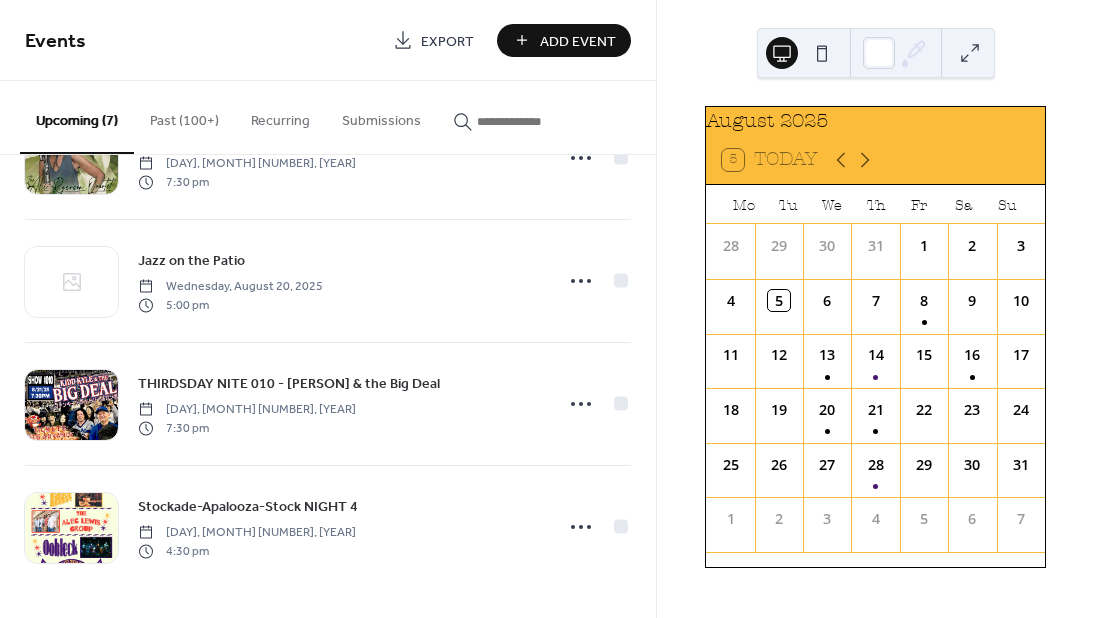 click on "Past (100+)" at bounding box center (184, 116) 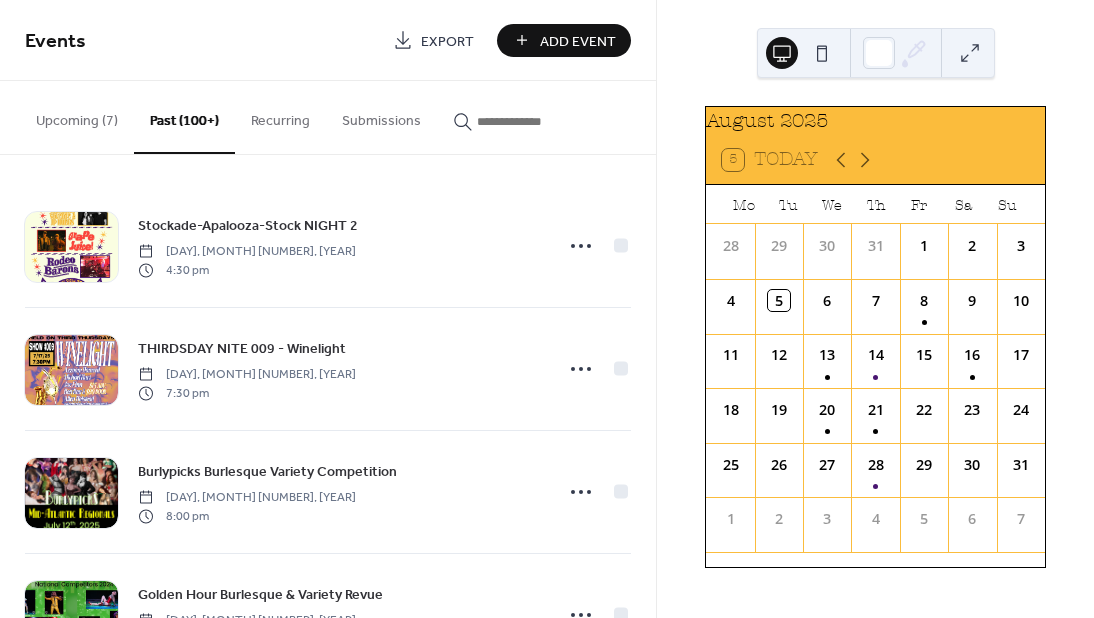 click on "Upcoming (7)" at bounding box center (77, 116) 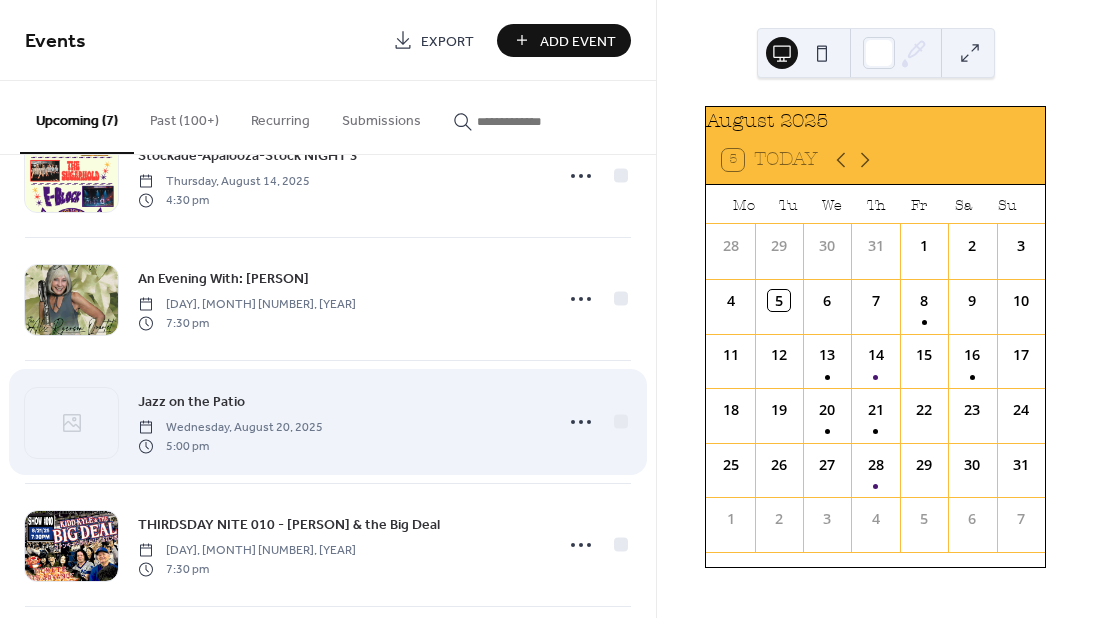 scroll, scrollTop: 457, scrollLeft: 0, axis: vertical 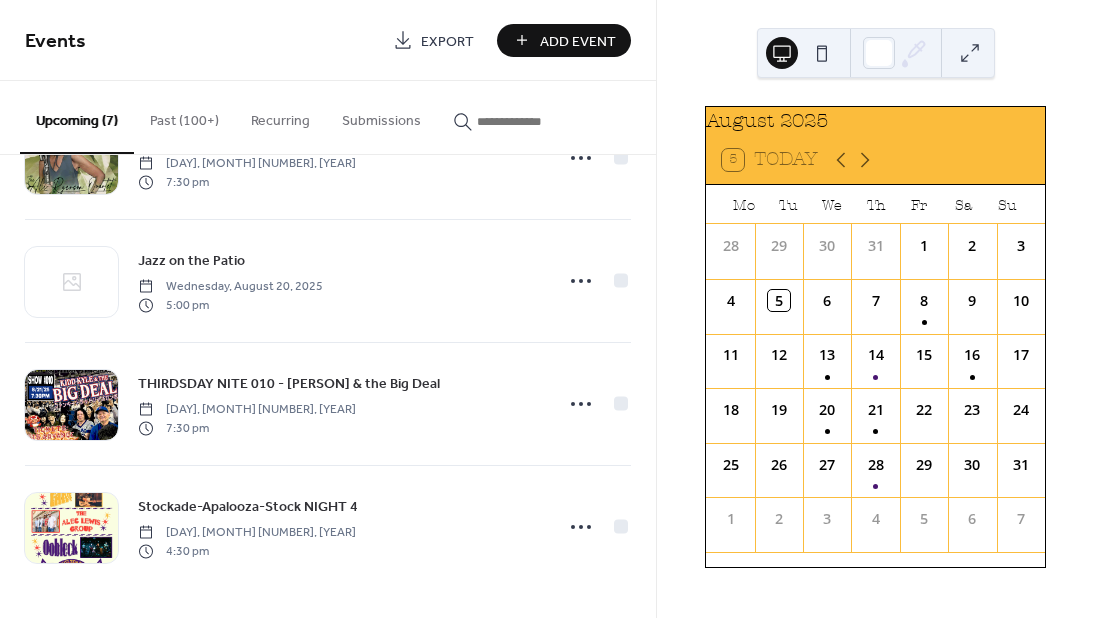 click at bounding box center (822, 53) 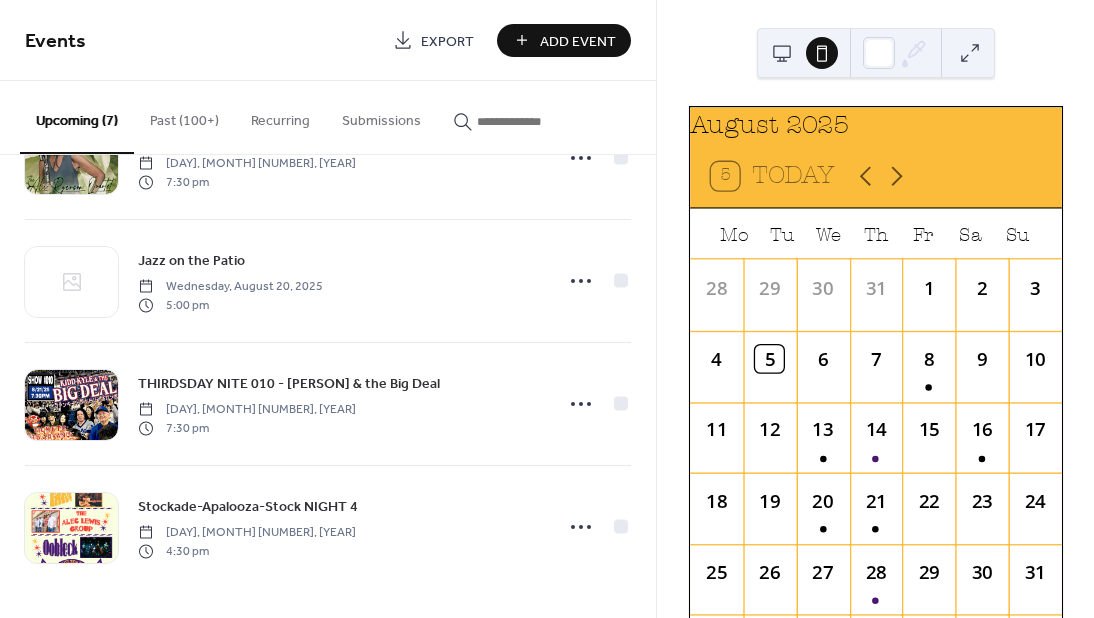 click at bounding box center (782, 53) 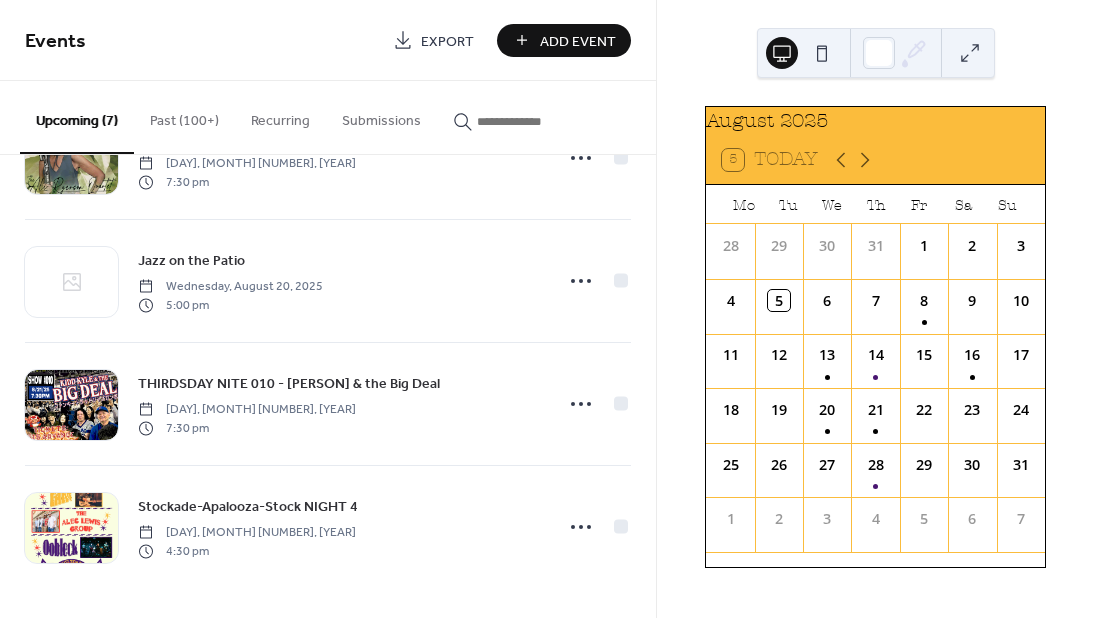 click at bounding box center (822, 53) 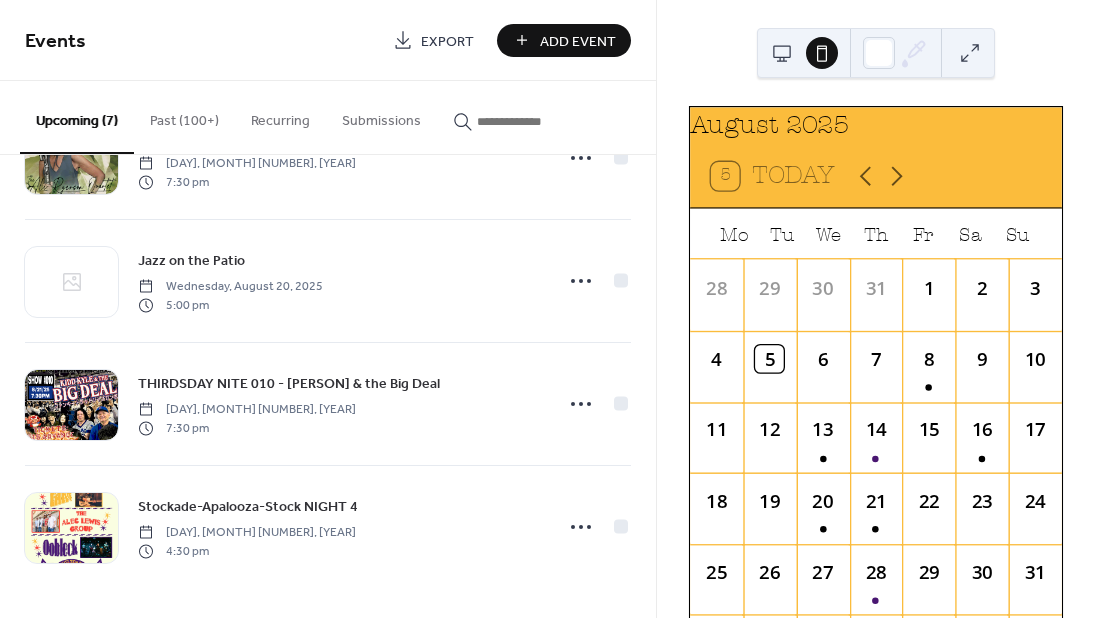 click at bounding box center [782, 53] 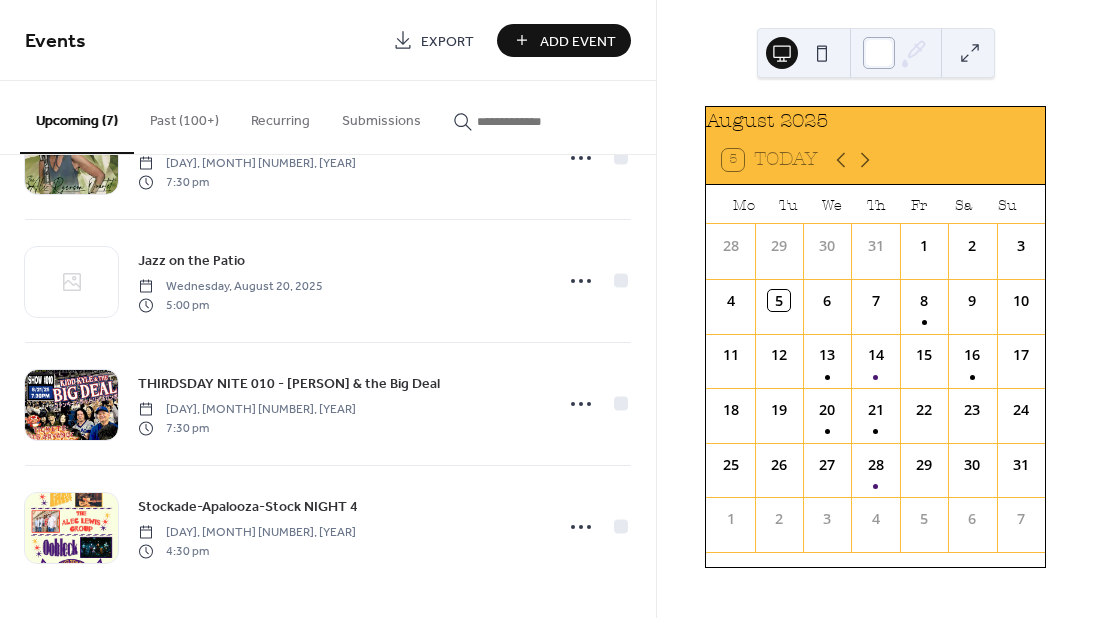 click at bounding box center (879, 53) 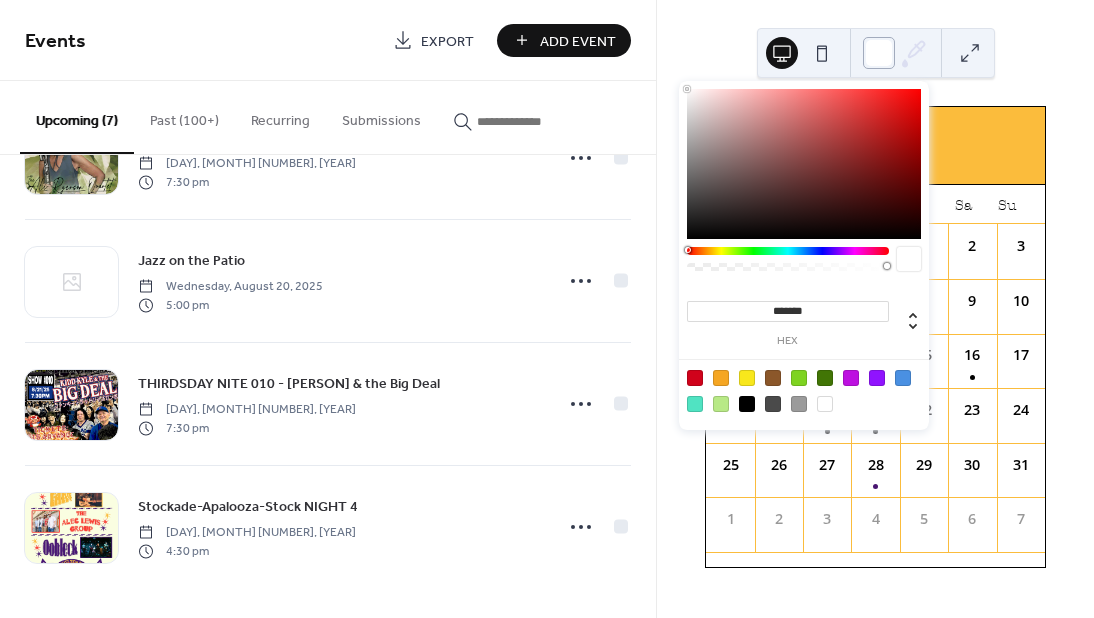 click at bounding box center [879, 53] 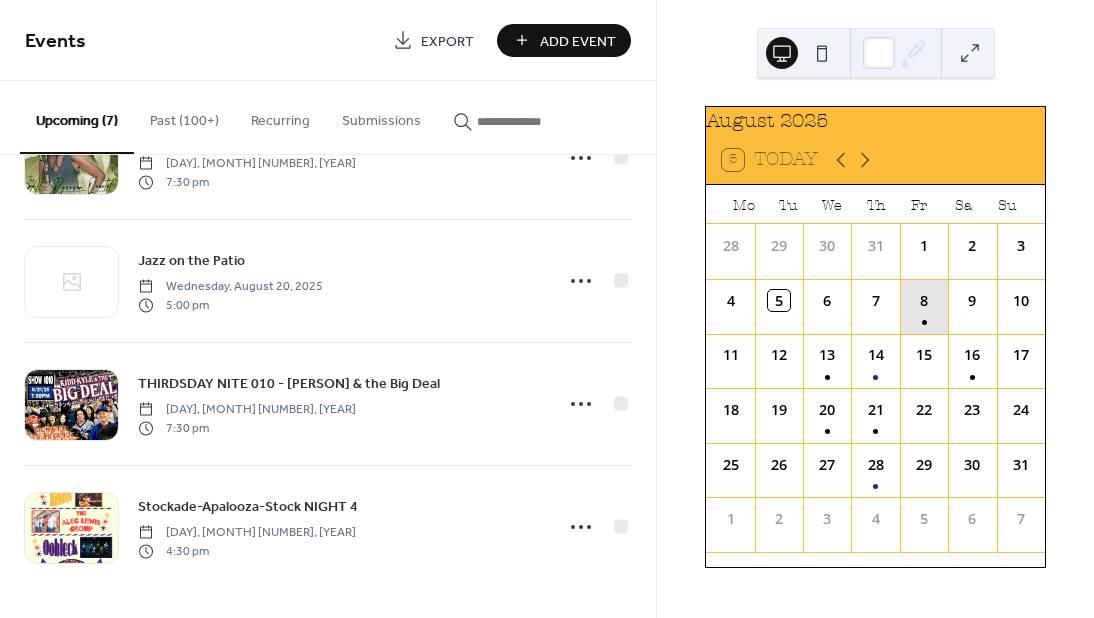 click on "8" at bounding box center [924, 306] 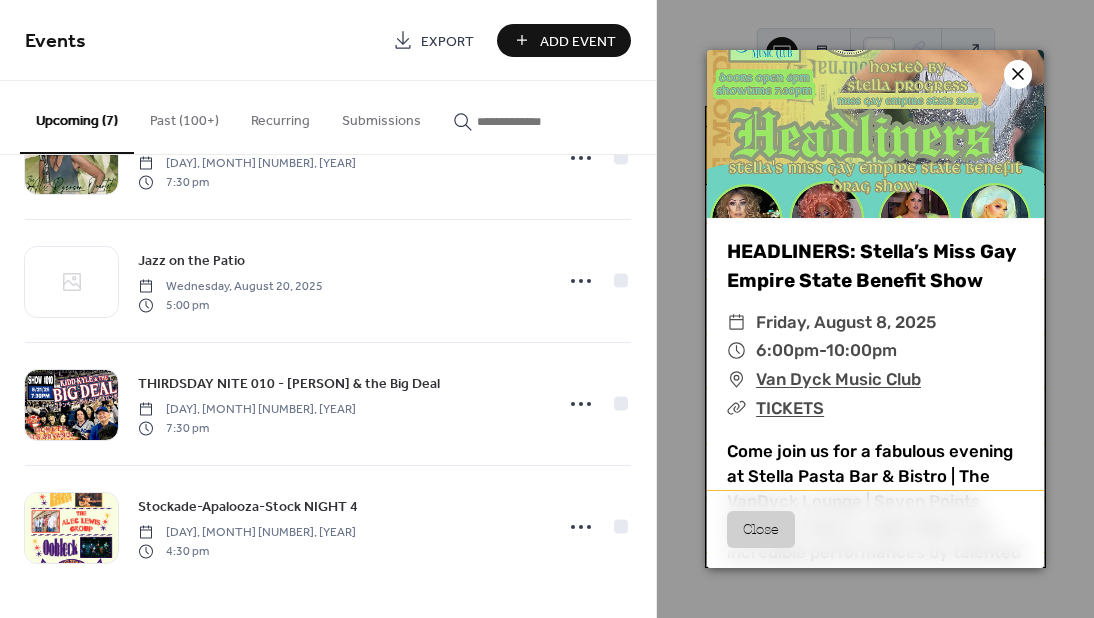 click 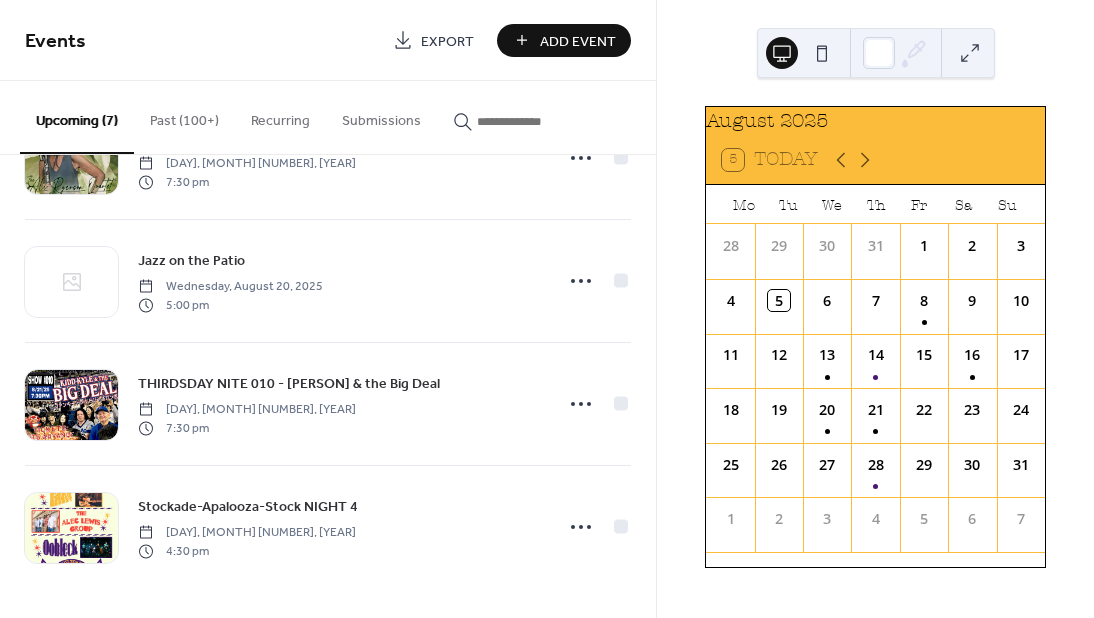 click at bounding box center (822, 53) 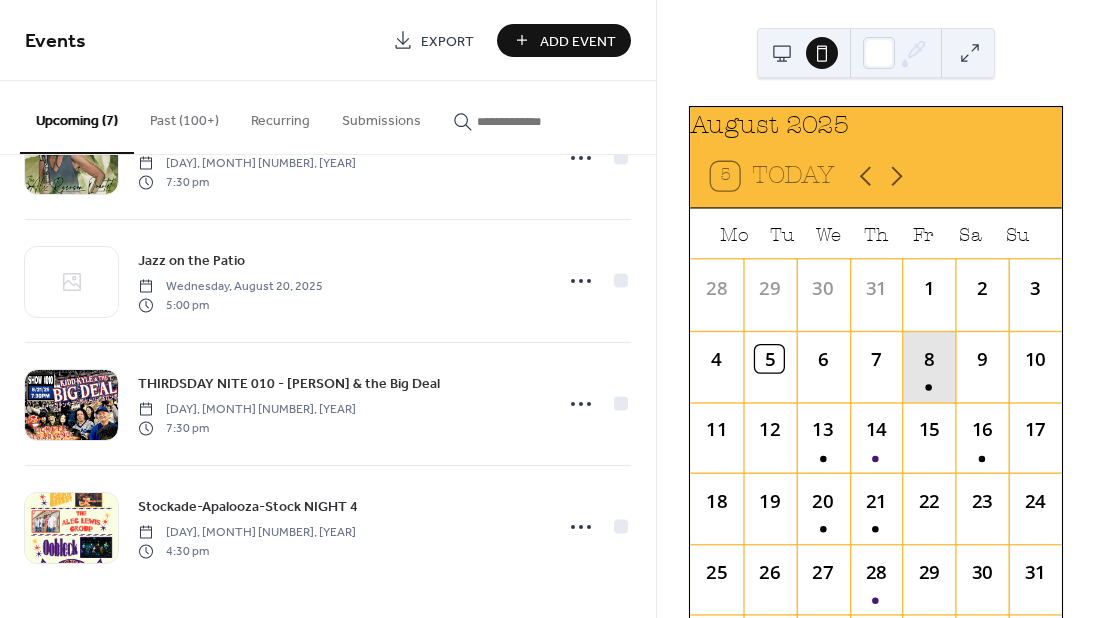 click on "8" at bounding box center [928, 366] 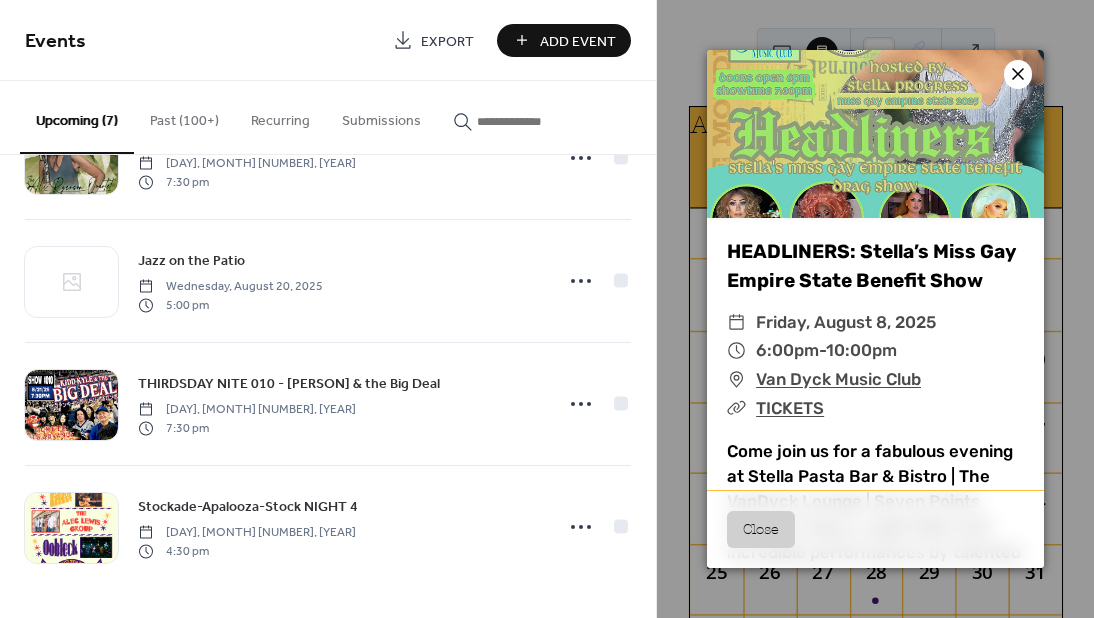 click 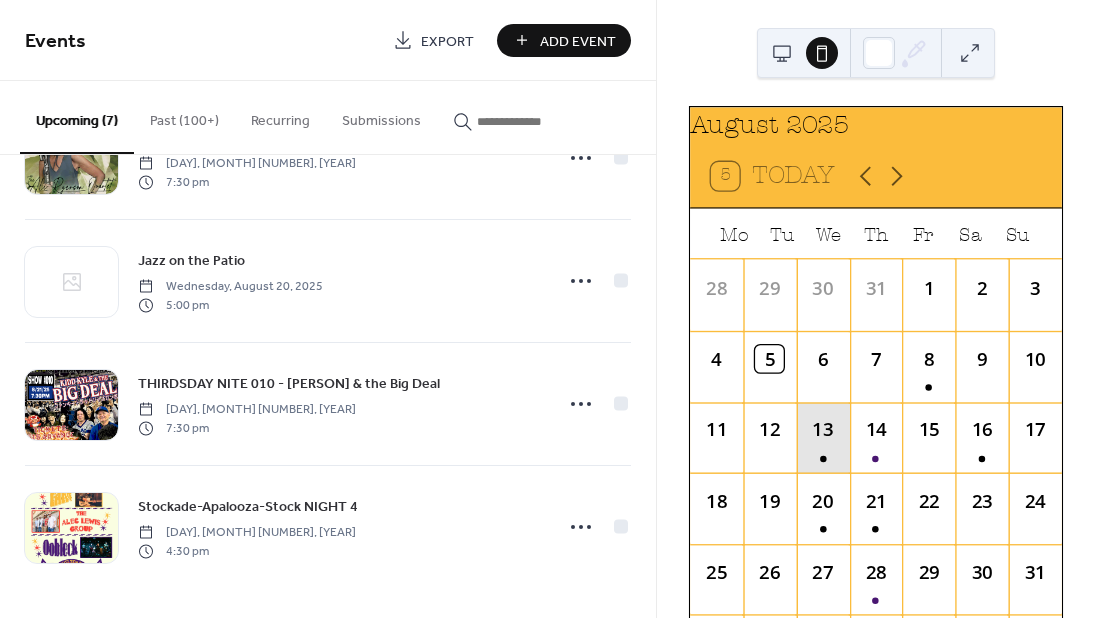 click on "13" at bounding box center [822, 437] 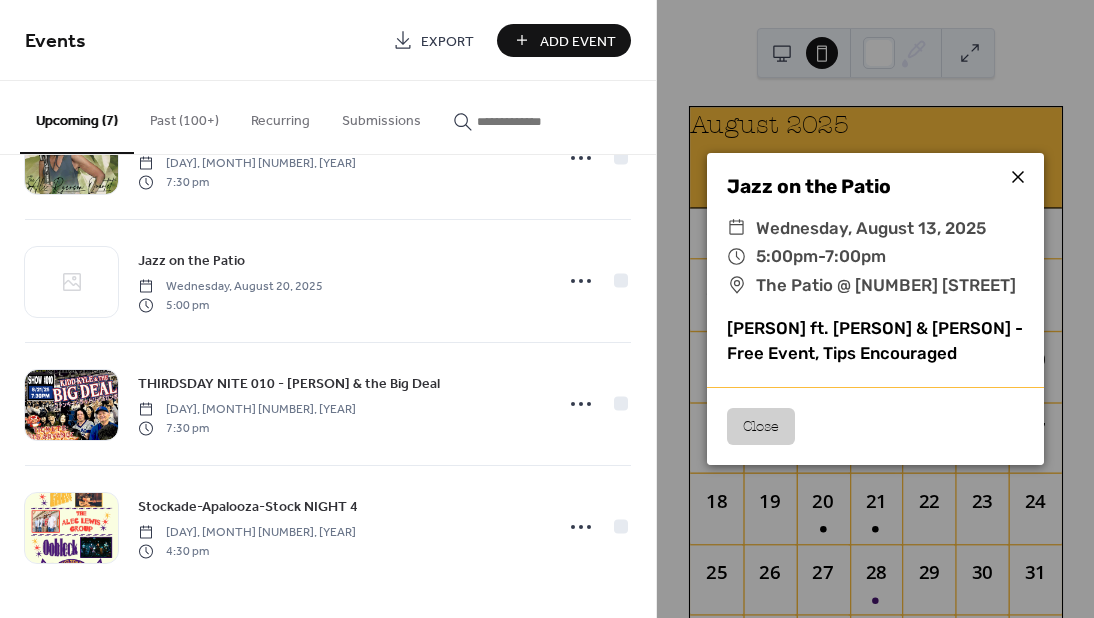 click 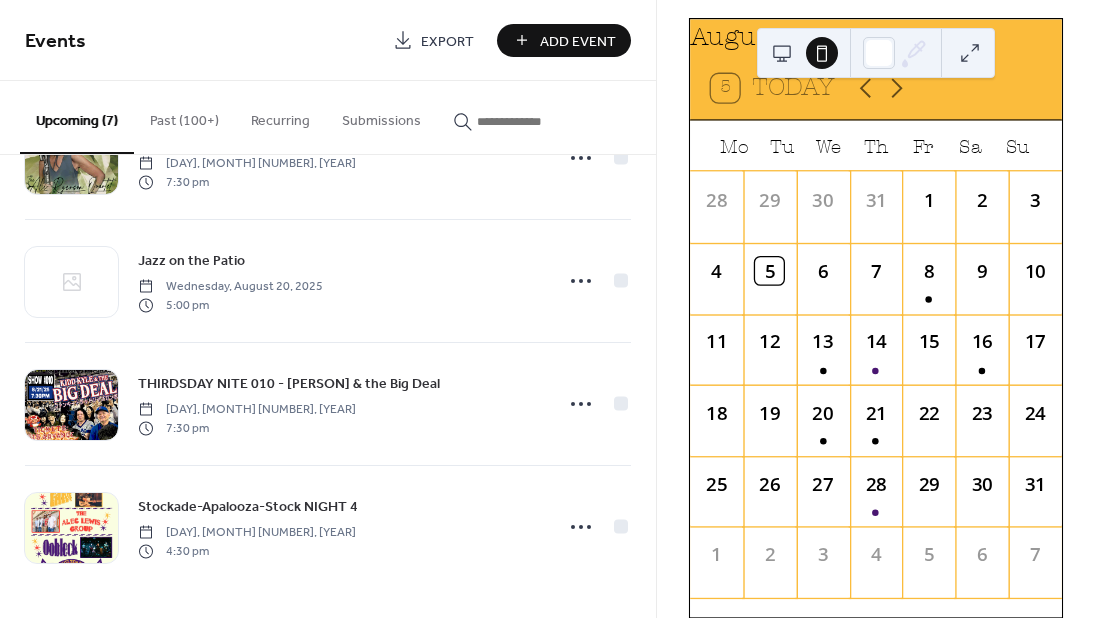 scroll, scrollTop: 0, scrollLeft: 0, axis: both 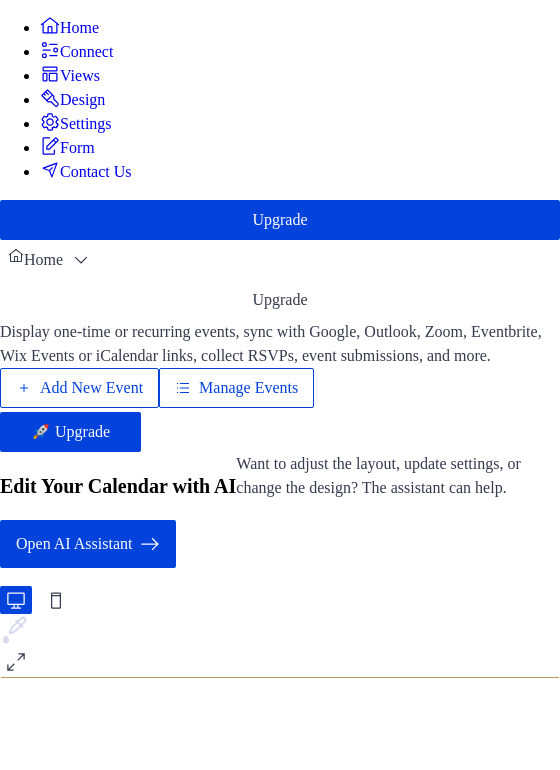 click on "Connect" at bounding box center (86, 52) 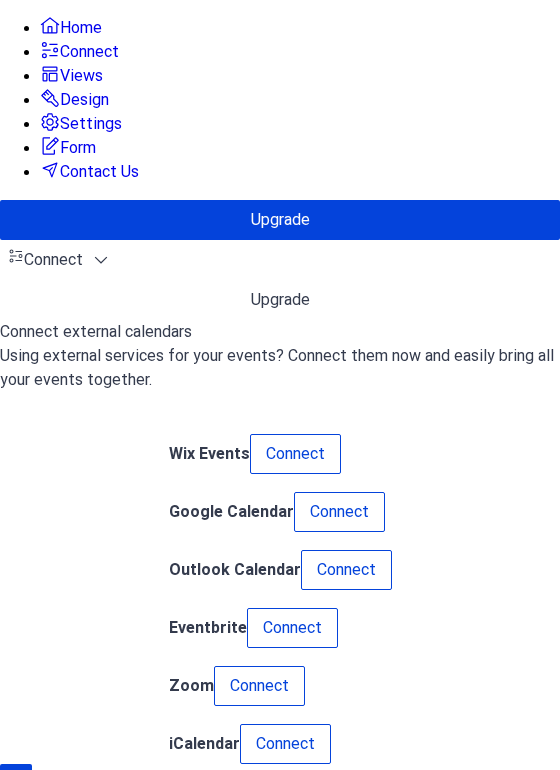 click on "Connect" at bounding box center [295, 454] 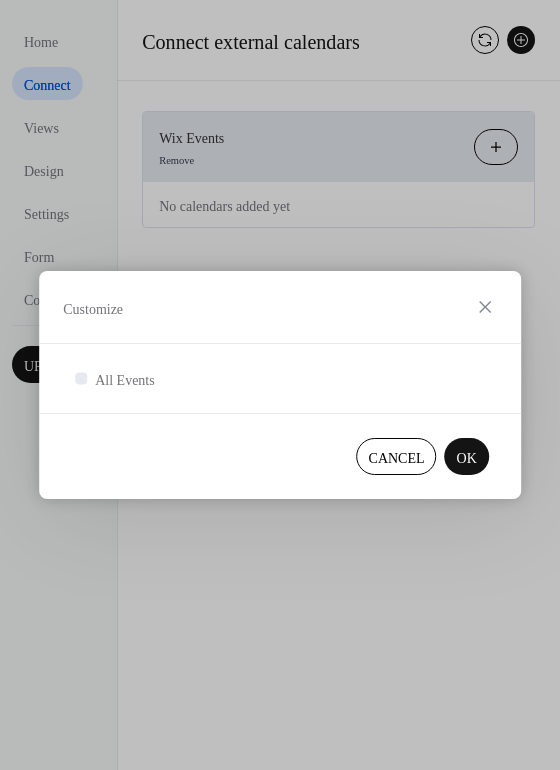 click on "OK" at bounding box center [467, 458] 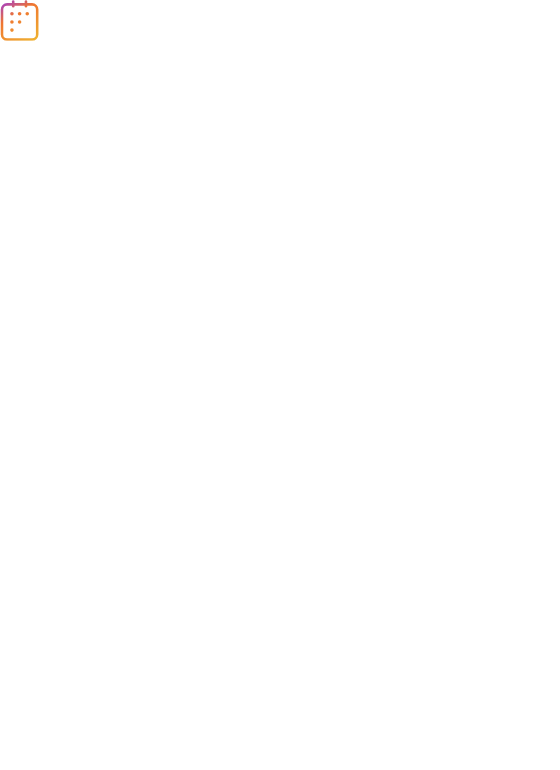 scroll, scrollTop: 0, scrollLeft: 0, axis: both 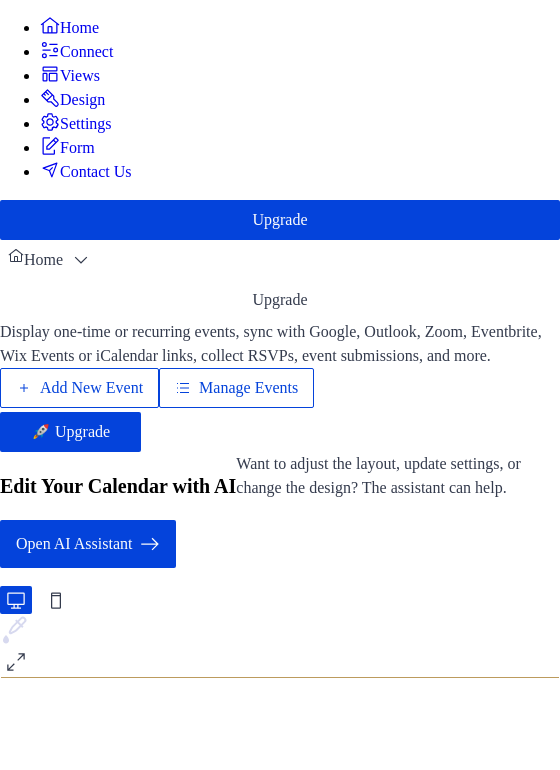 click on "Connect" at bounding box center [86, 52] 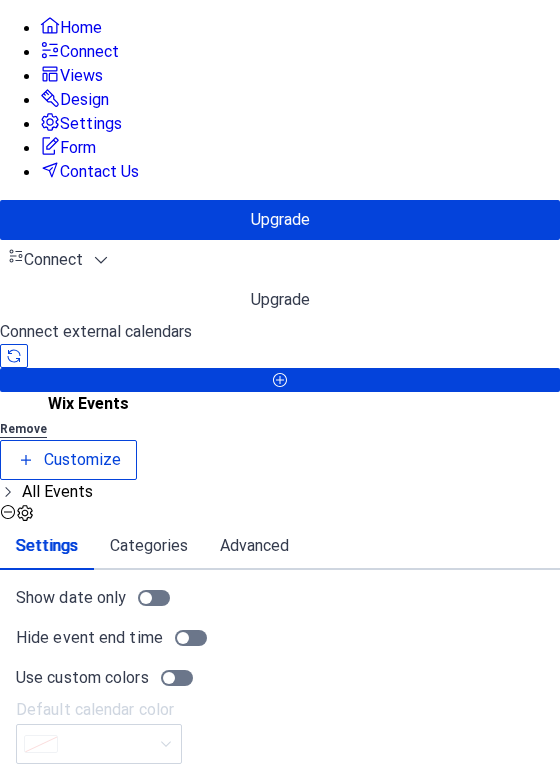 click on "Remove" at bounding box center [23, 428] 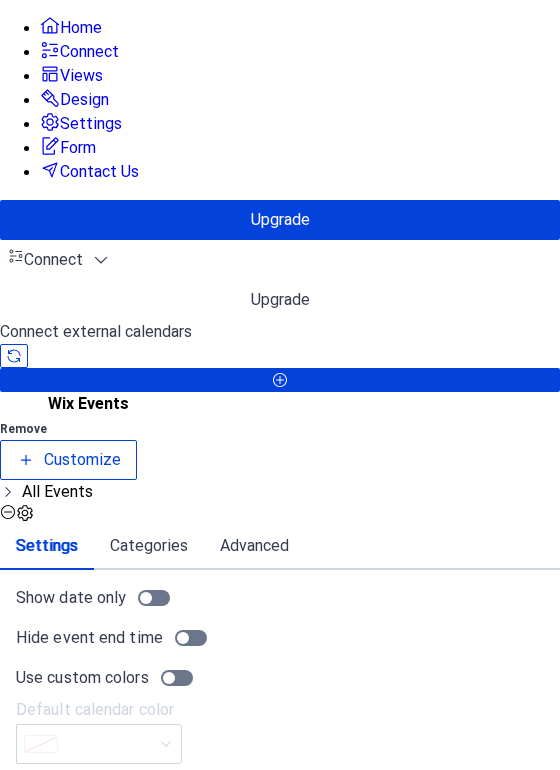 click on "Confirm" at bounding box center [130, 1073] 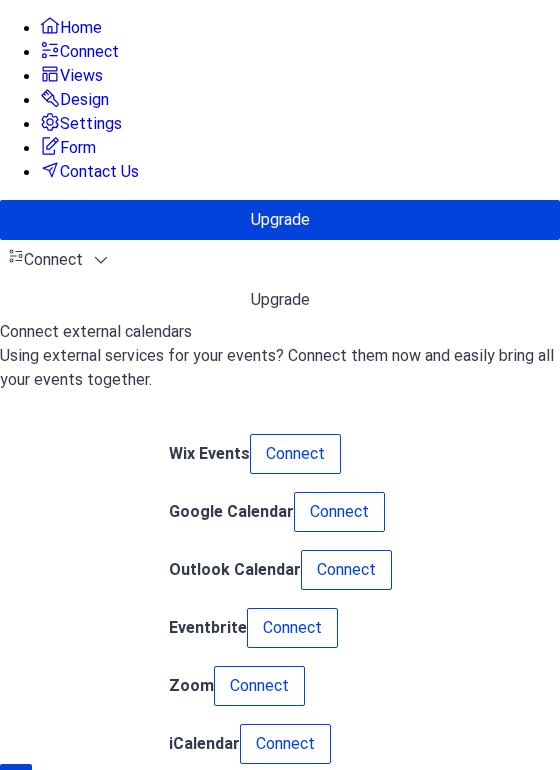 scroll, scrollTop: 0, scrollLeft: 0, axis: both 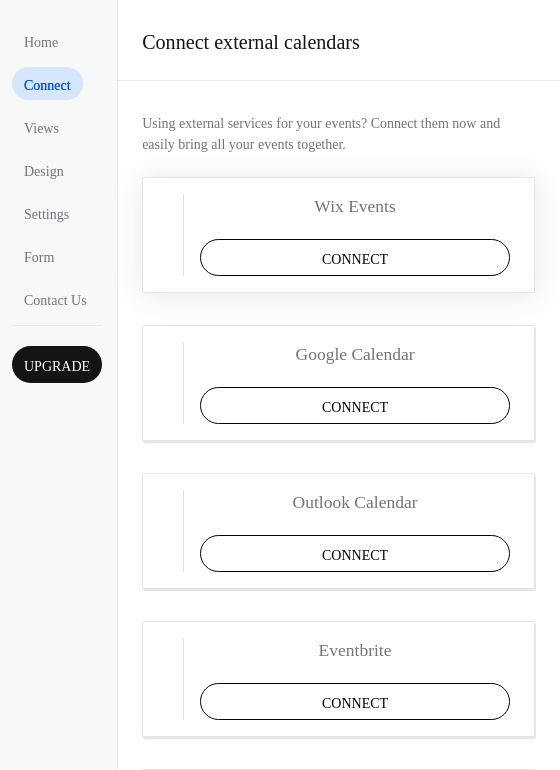 click on "Connect" at bounding box center (355, 259) 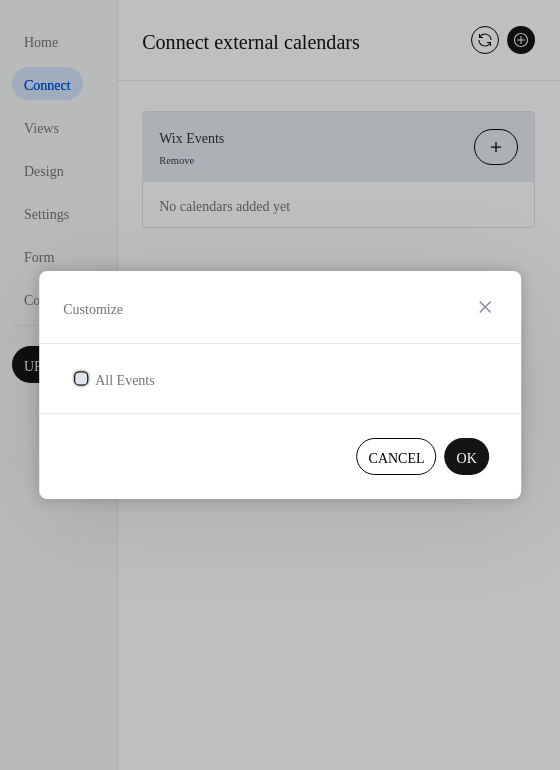click 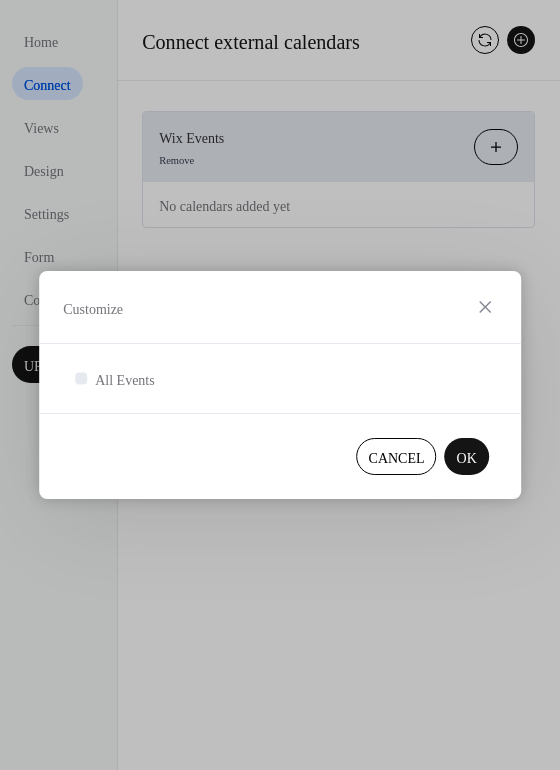 click on "Cancel" at bounding box center (397, 458) 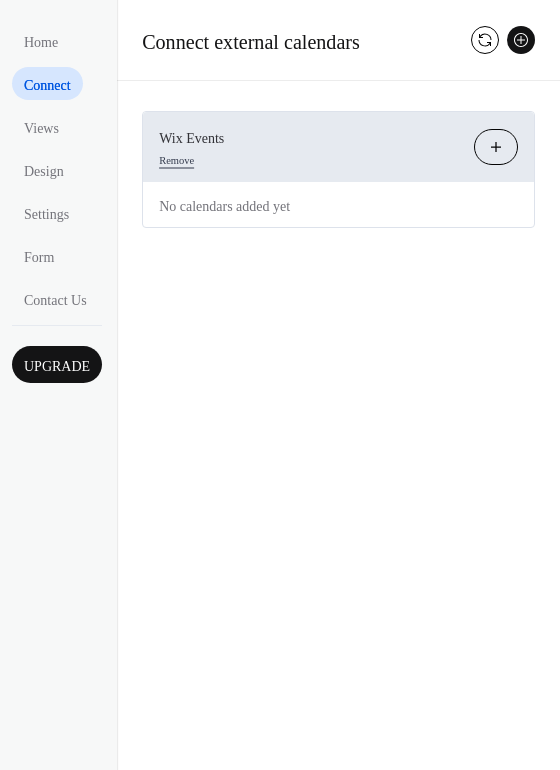 click on "Remove" at bounding box center (176, 157) 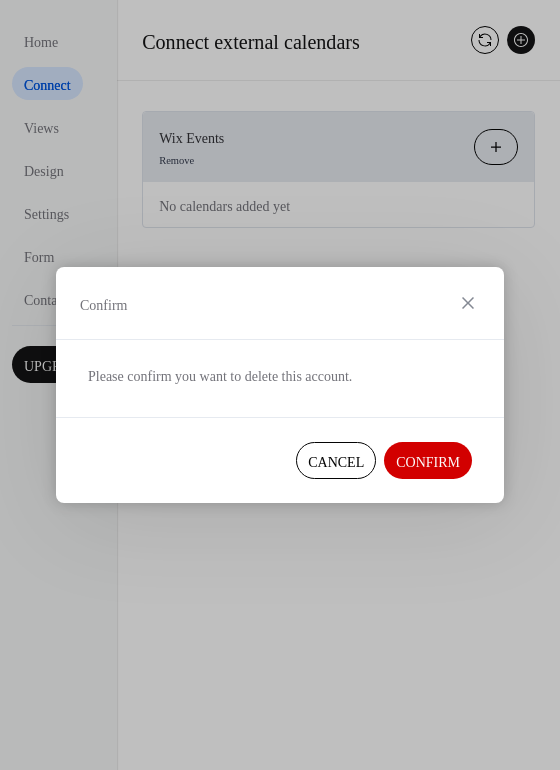 click on "Confirm" at bounding box center (428, 462) 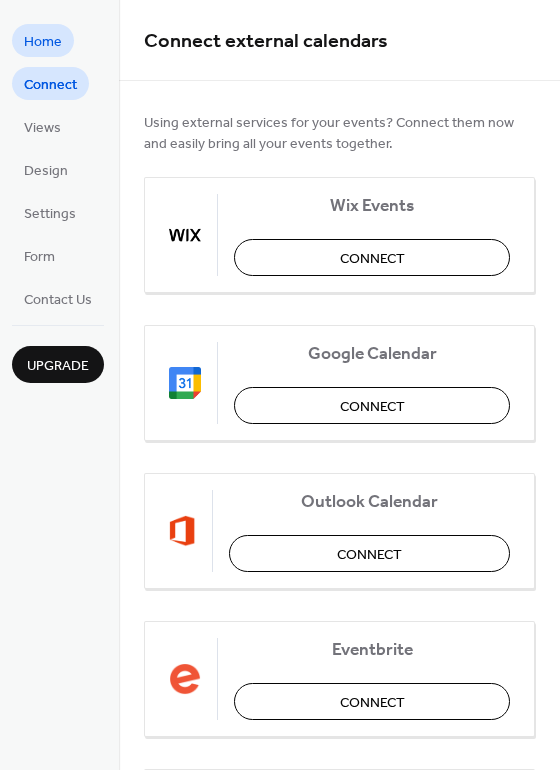 drag, startPoint x: 45, startPoint y: 81, endPoint x: 49, endPoint y: 44, distance: 37.215588 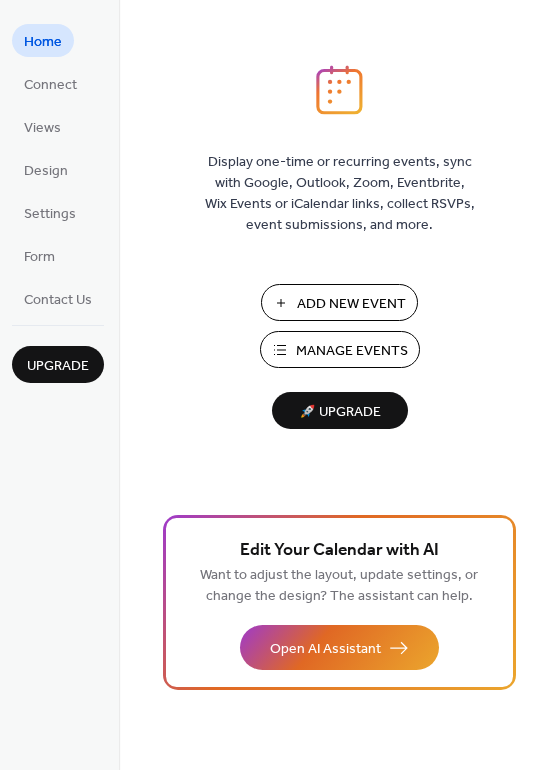 click on "Add New Event" at bounding box center (351, 304) 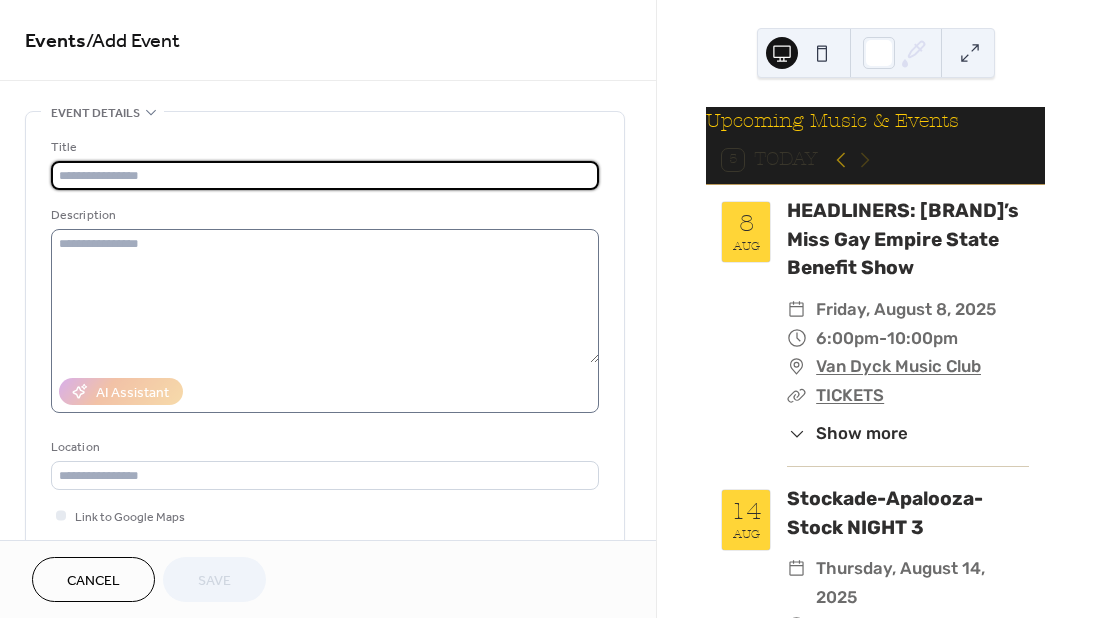 scroll, scrollTop: 0, scrollLeft: 0, axis: both 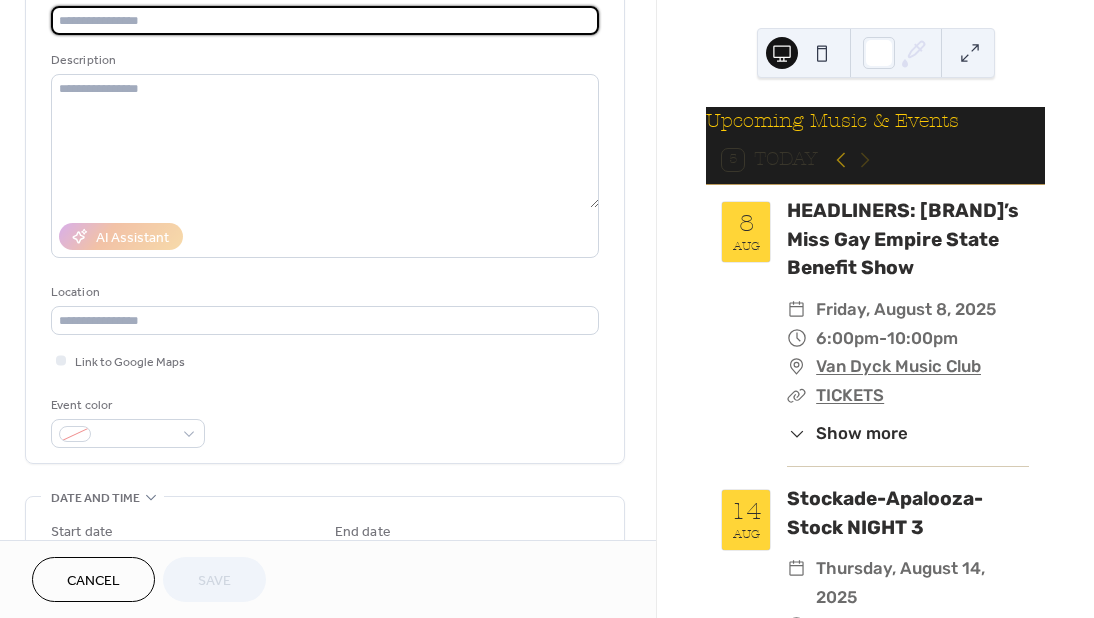 paste on "**********" 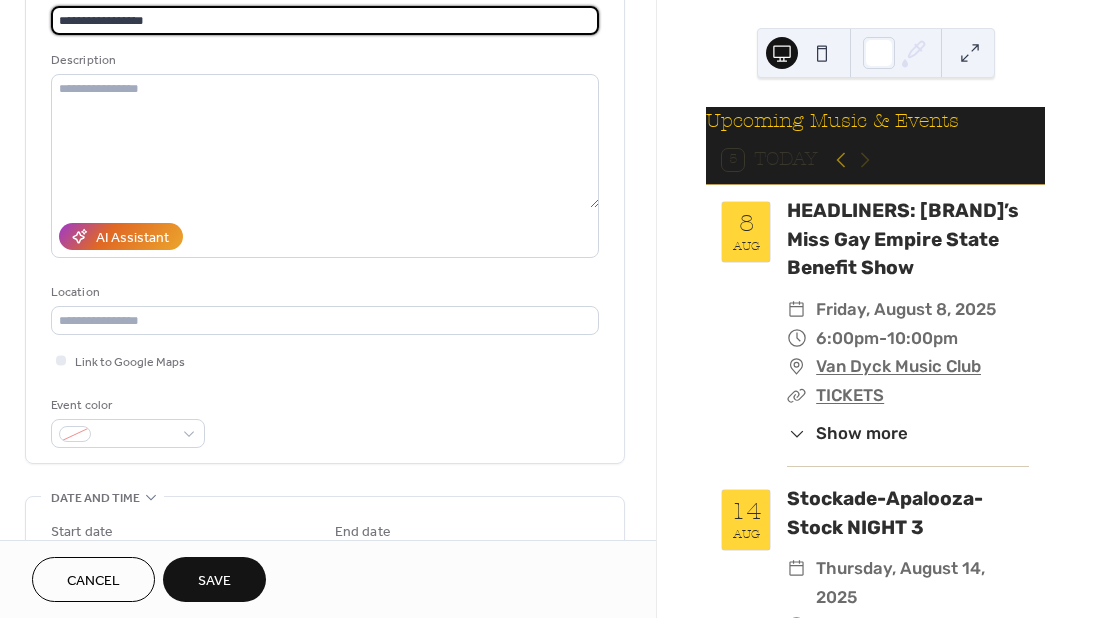type on "**********" 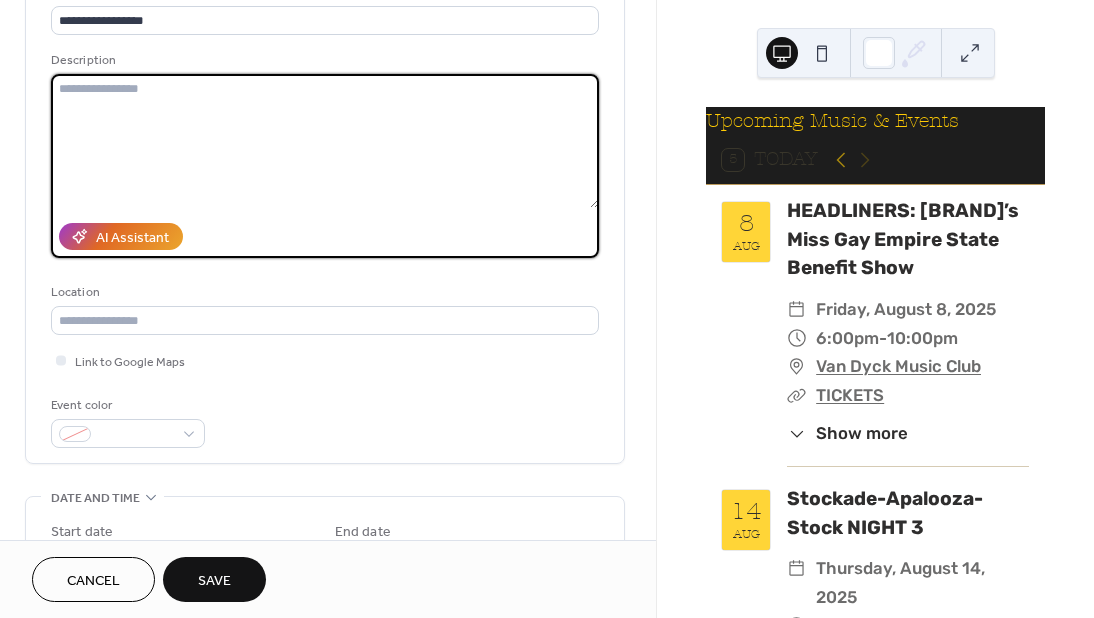 click at bounding box center [325, 141] 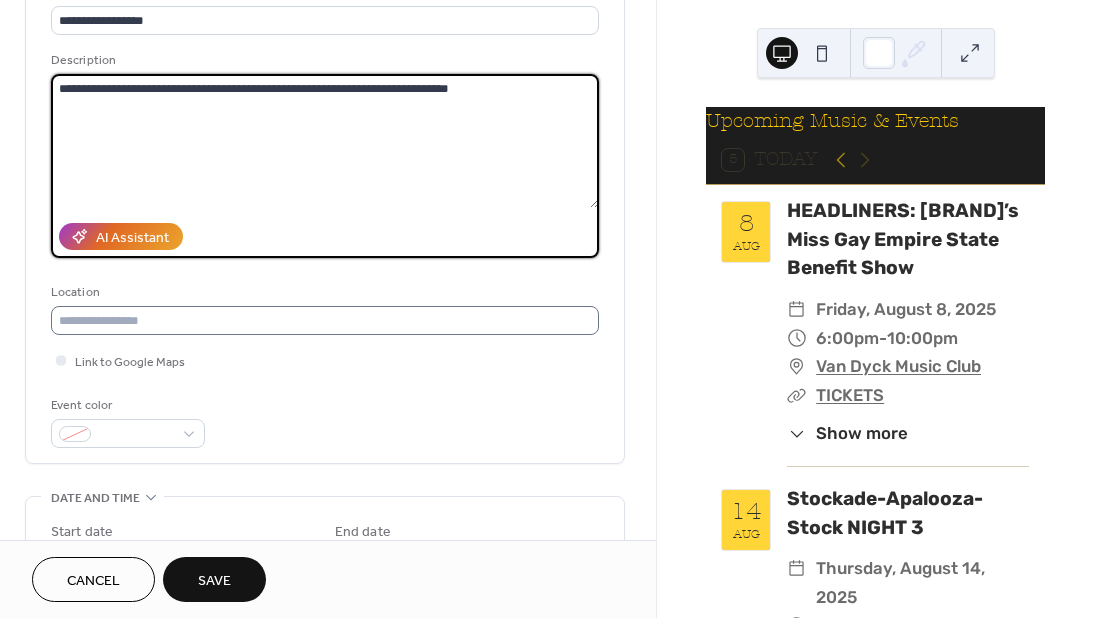 type on "**********" 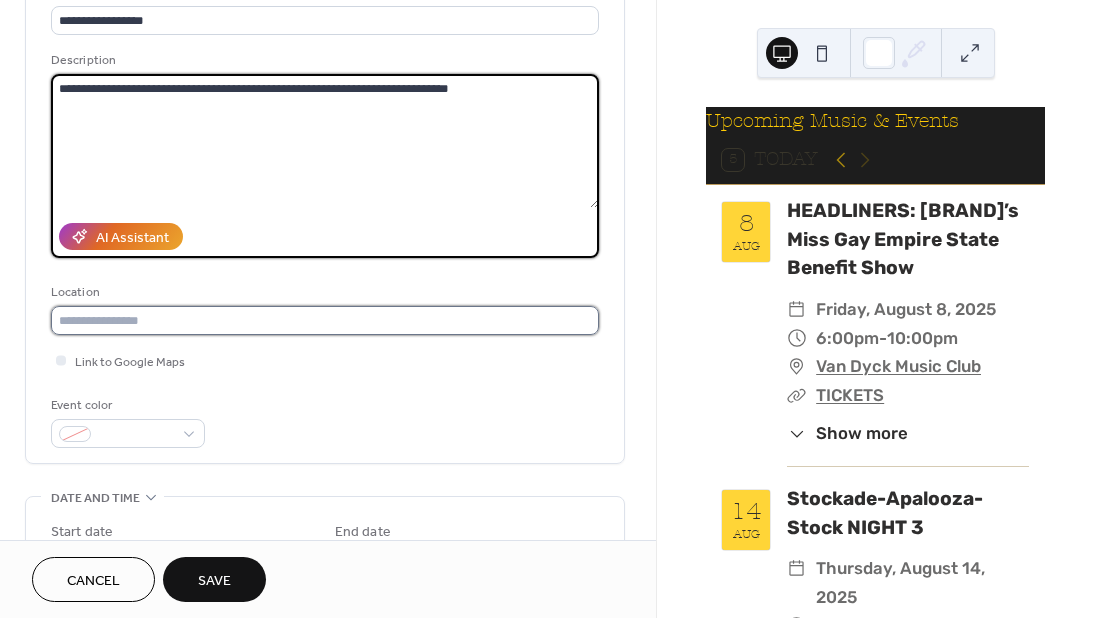click at bounding box center (325, 320) 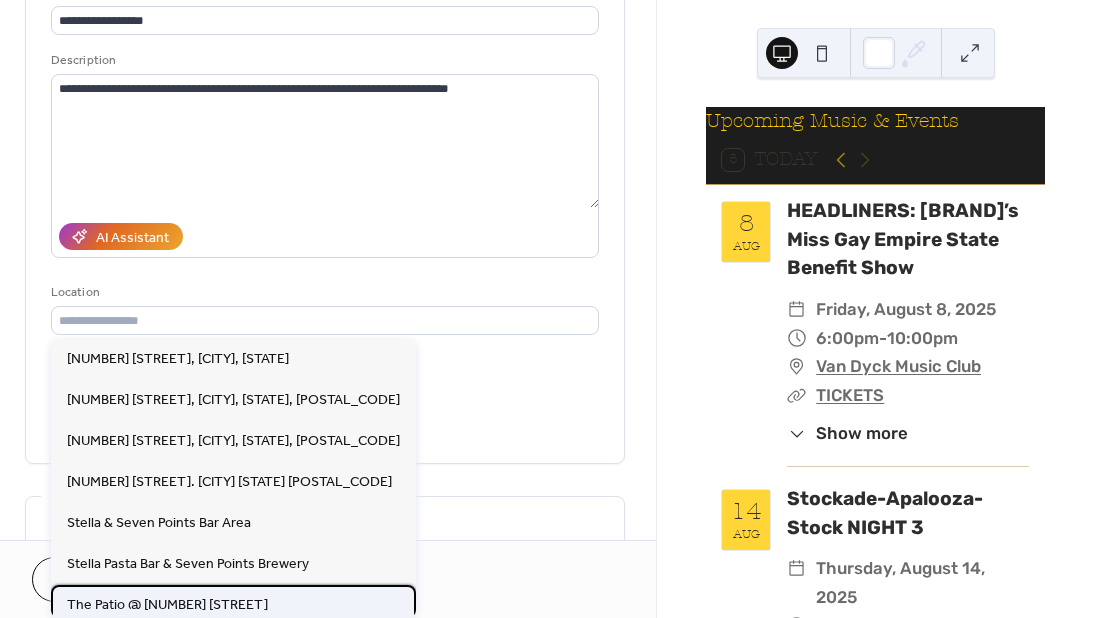 click on "The Patio @ 237 Union St" at bounding box center [233, 605] 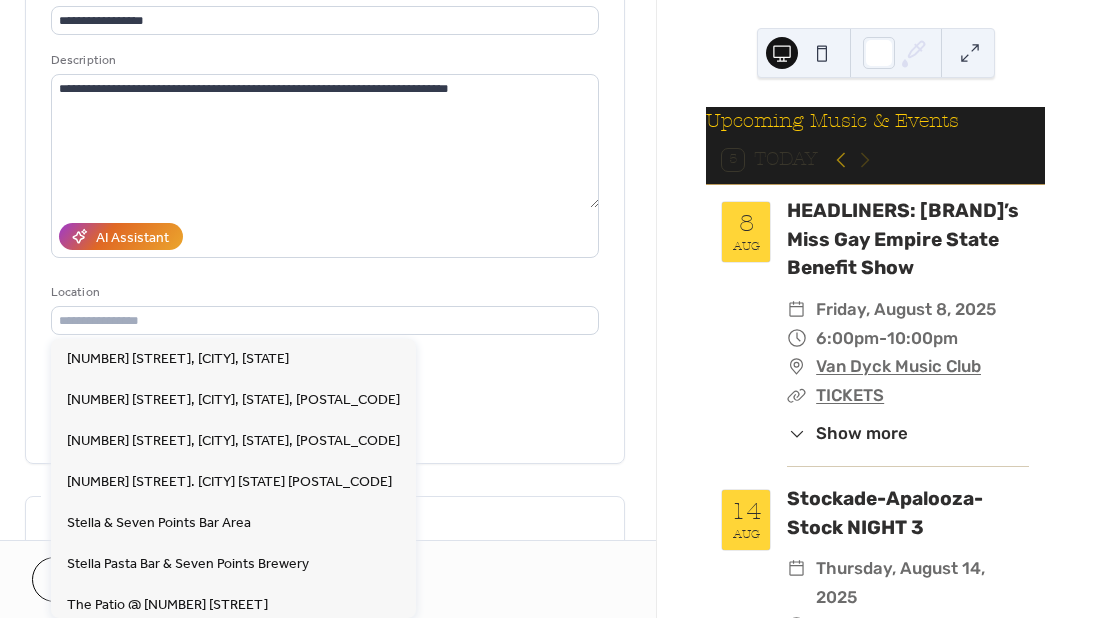 type on "**********" 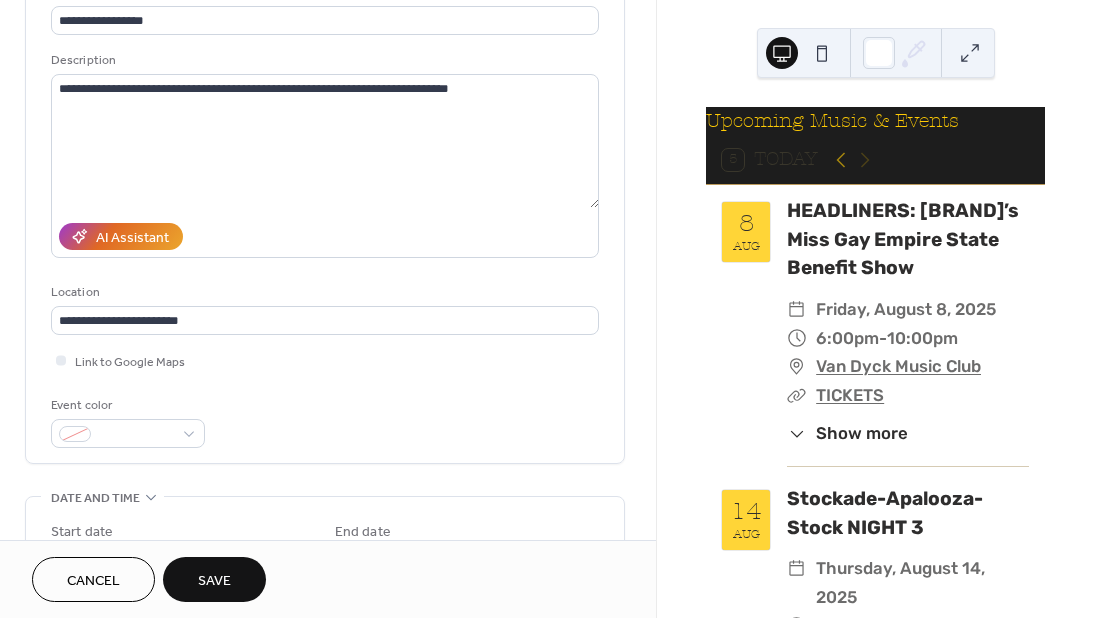 scroll, scrollTop: 556, scrollLeft: 0, axis: vertical 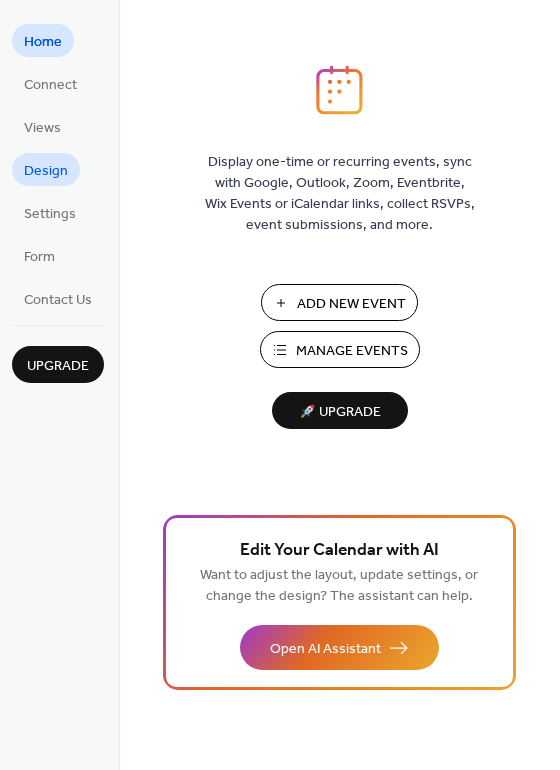 click on "Design" at bounding box center (46, 171) 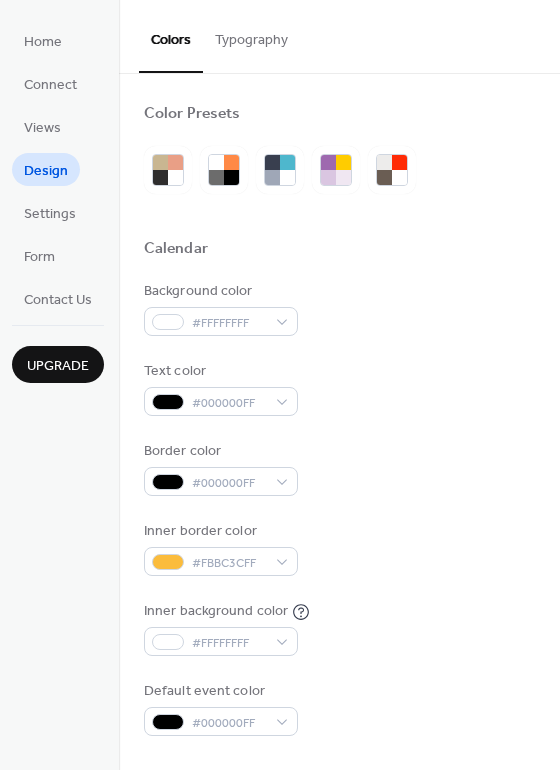 click on "Typography" at bounding box center [251, 35] 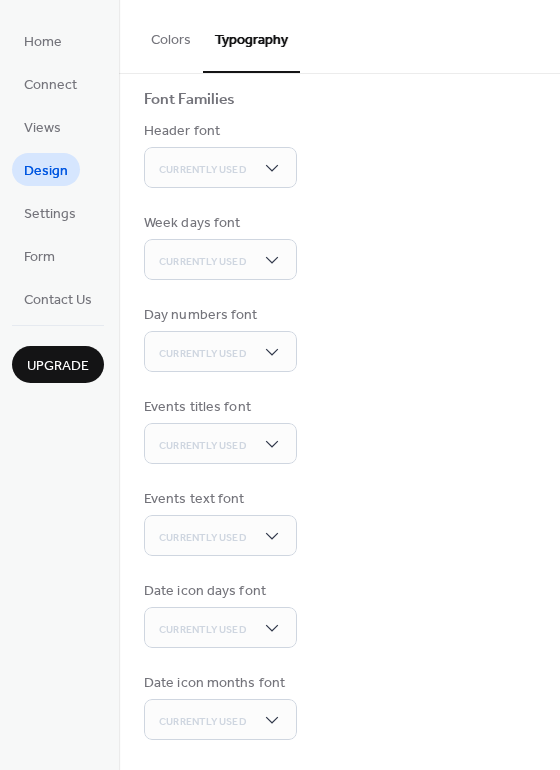 scroll, scrollTop: 0, scrollLeft: 0, axis: both 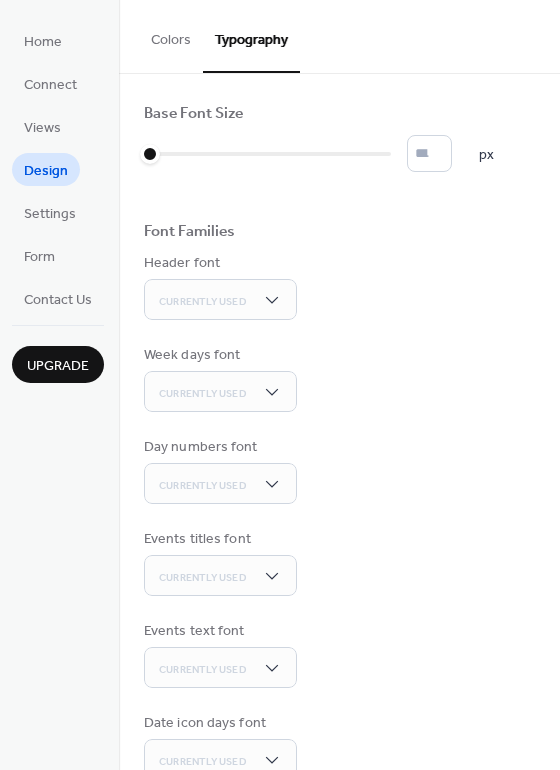 click on "Colors" at bounding box center (171, 35) 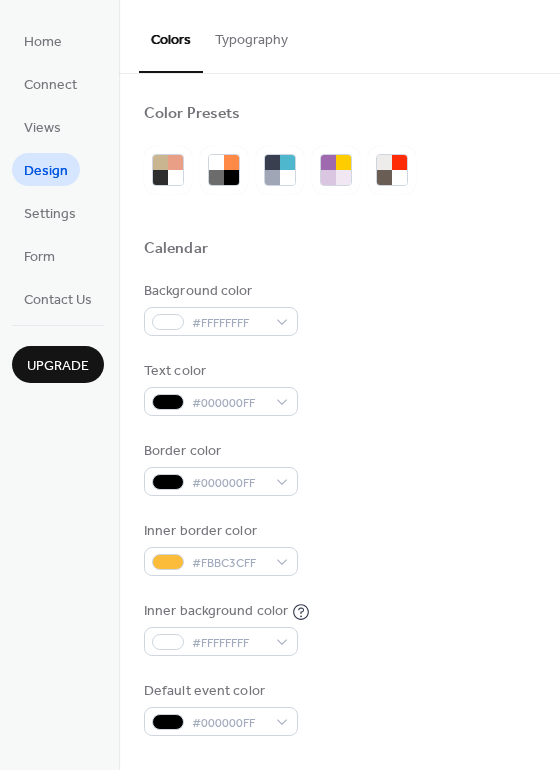click on "Home" at bounding box center (43, 40) 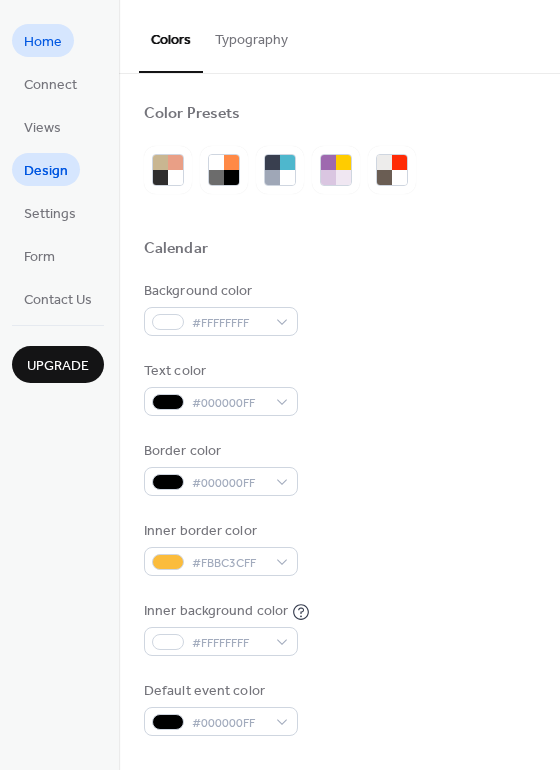 click on "Home" at bounding box center [43, 42] 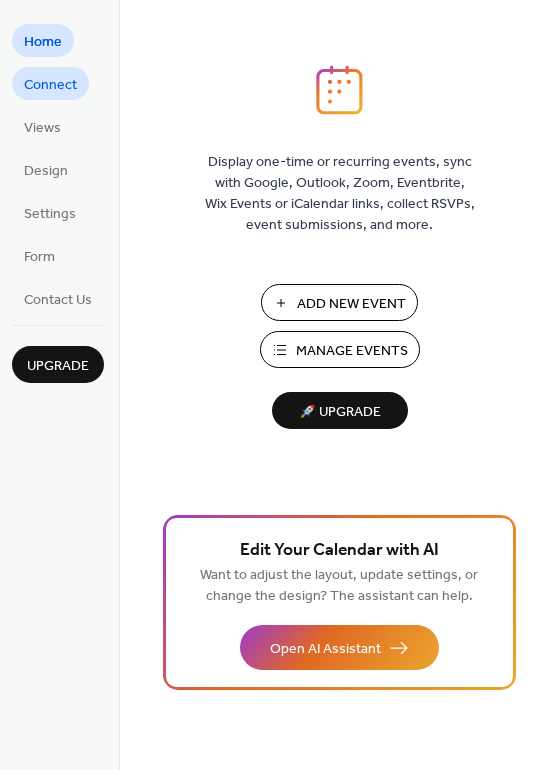 click on "Connect" at bounding box center (50, 85) 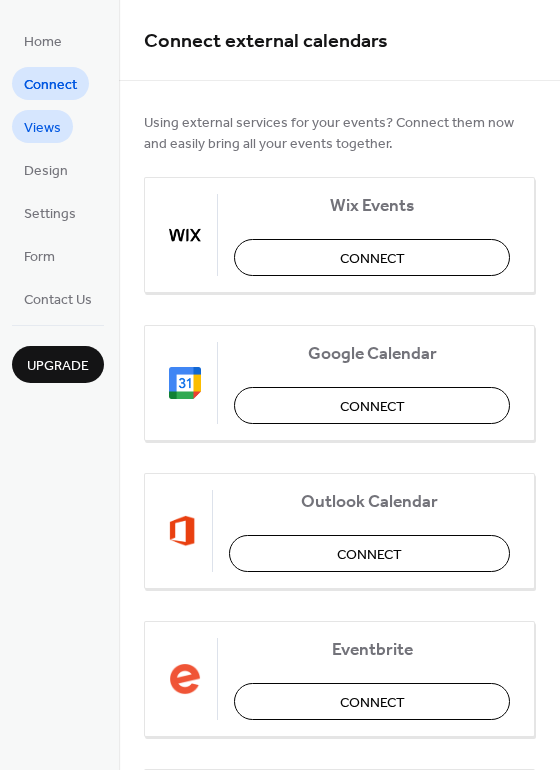 click on "Views" at bounding box center [42, 128] 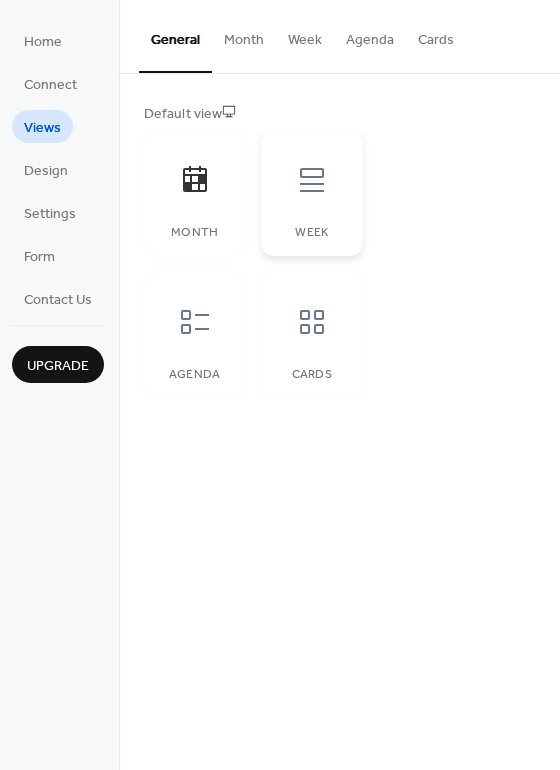 click on "Week" at bounding box center [311, 193] 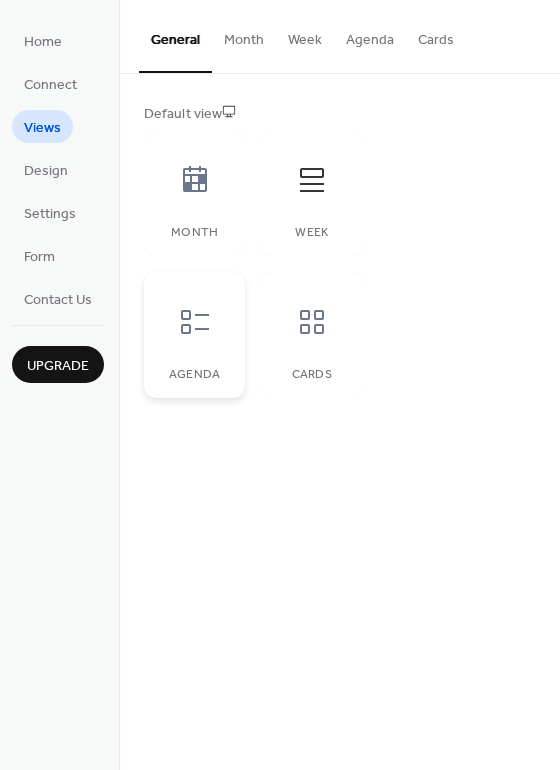 click 